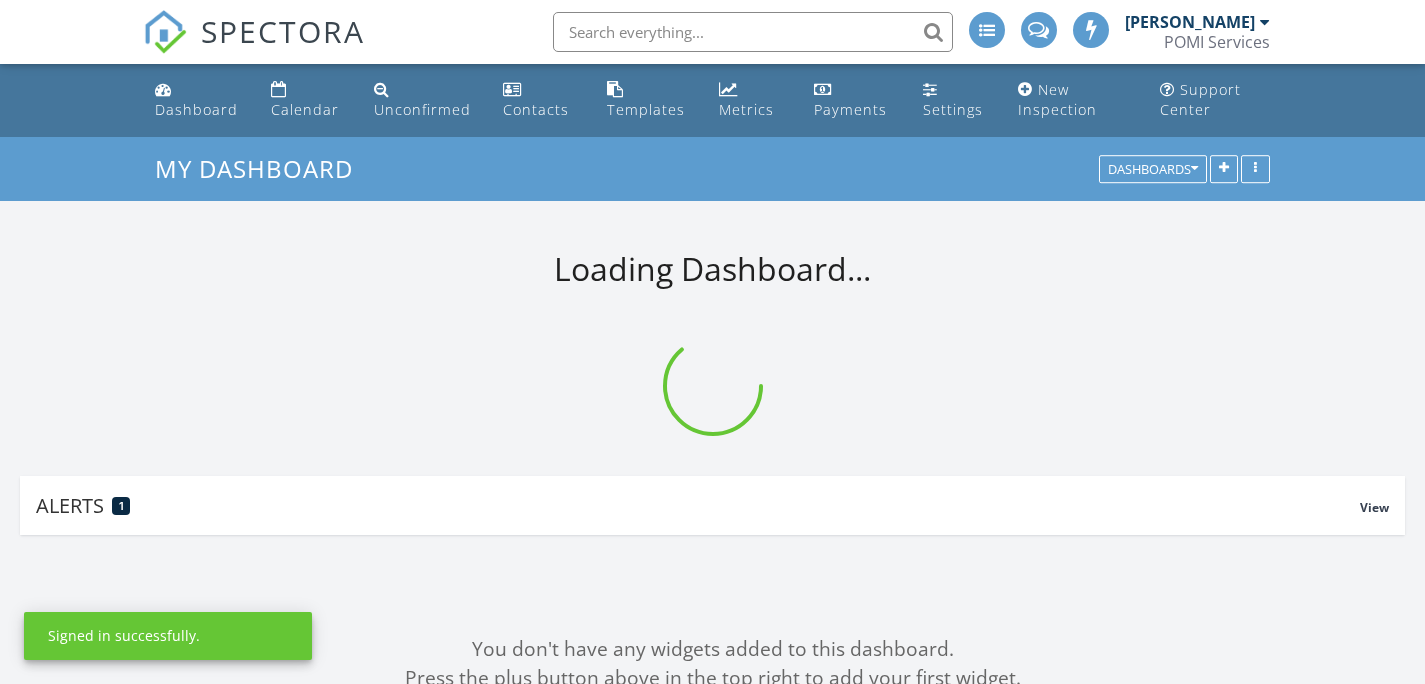 scroll, scrollTop: 0, scrollLeft: 0, axis: both 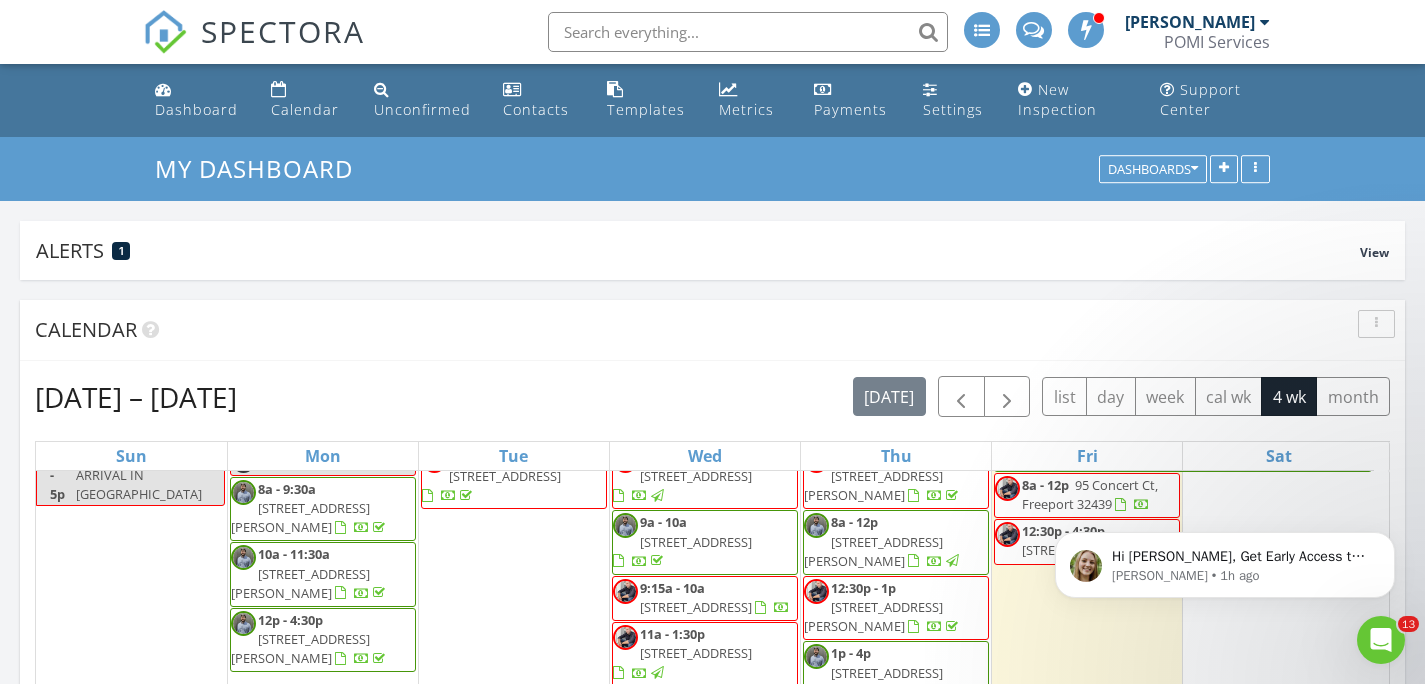 click on "102 Gulf Winds Ct , Destin 32541" at bounding box center (696, 653) 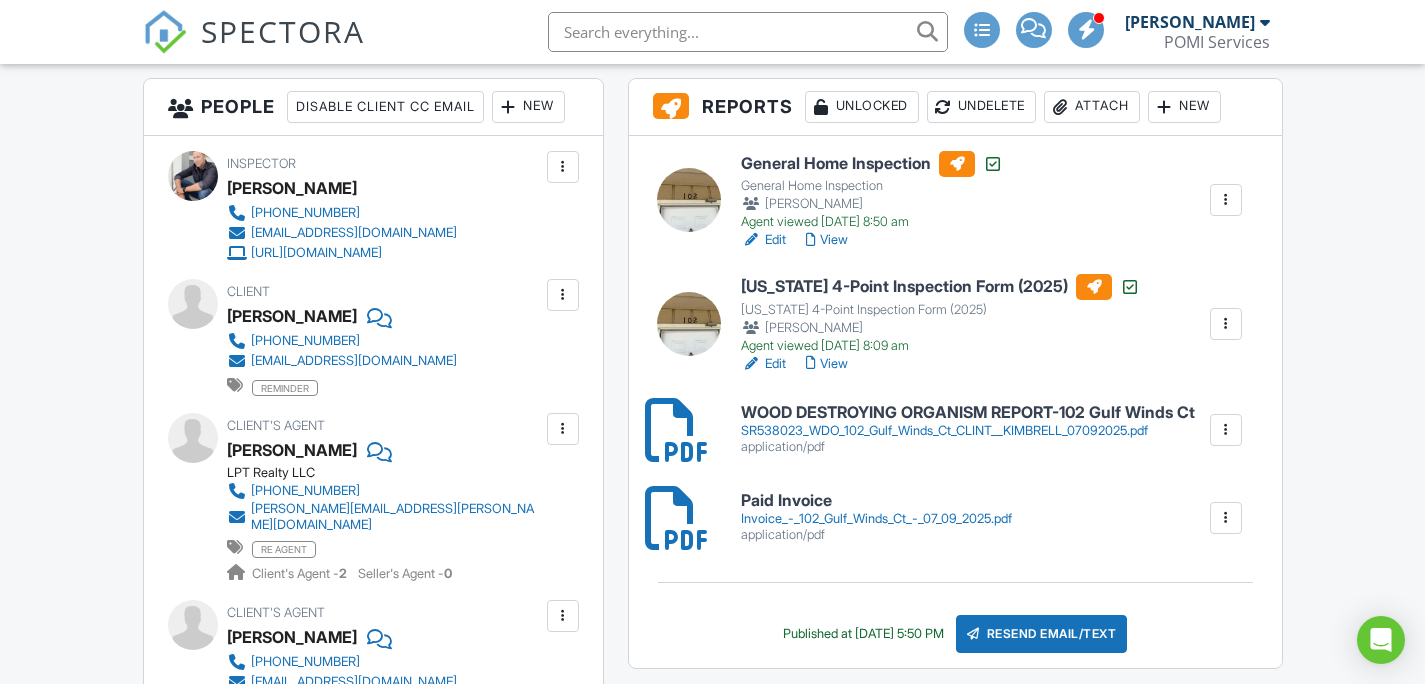 scroll, scrollTop: 0, scrollLeft: 0, axis: both 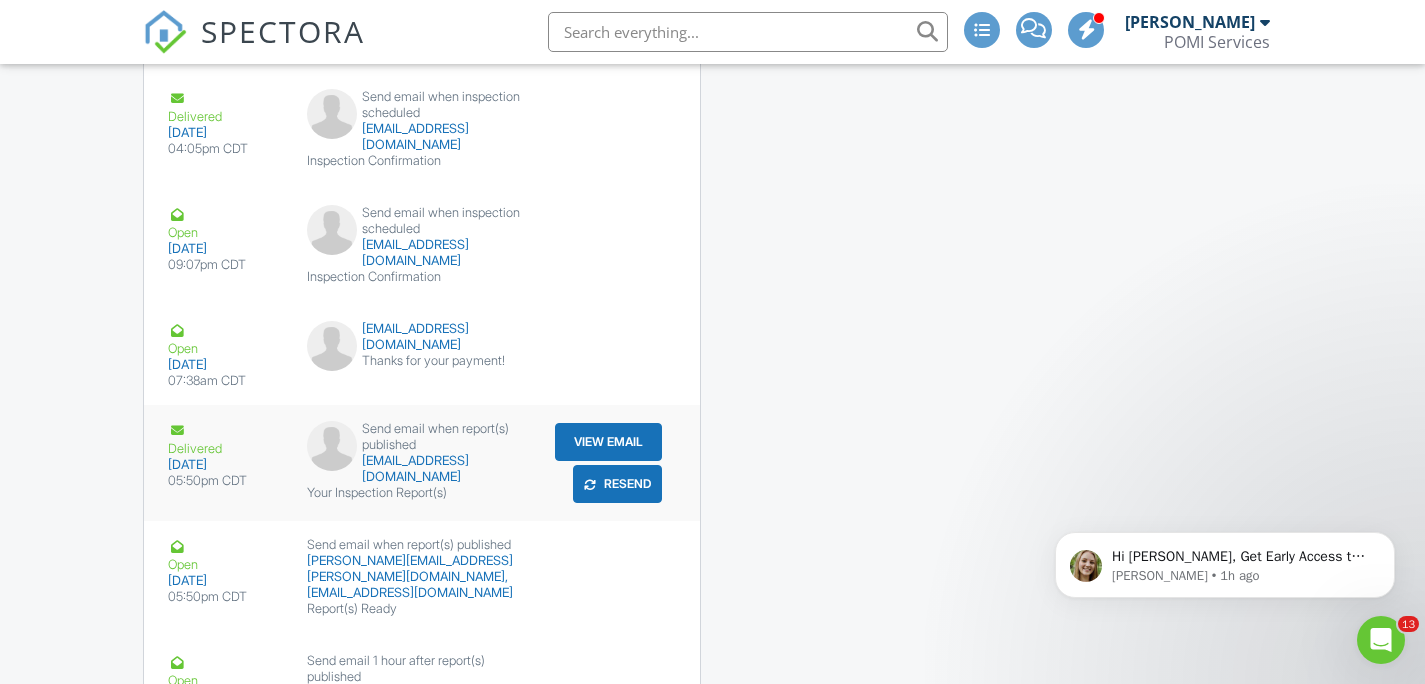 click on "Resend" at bounding box center (617, 484) 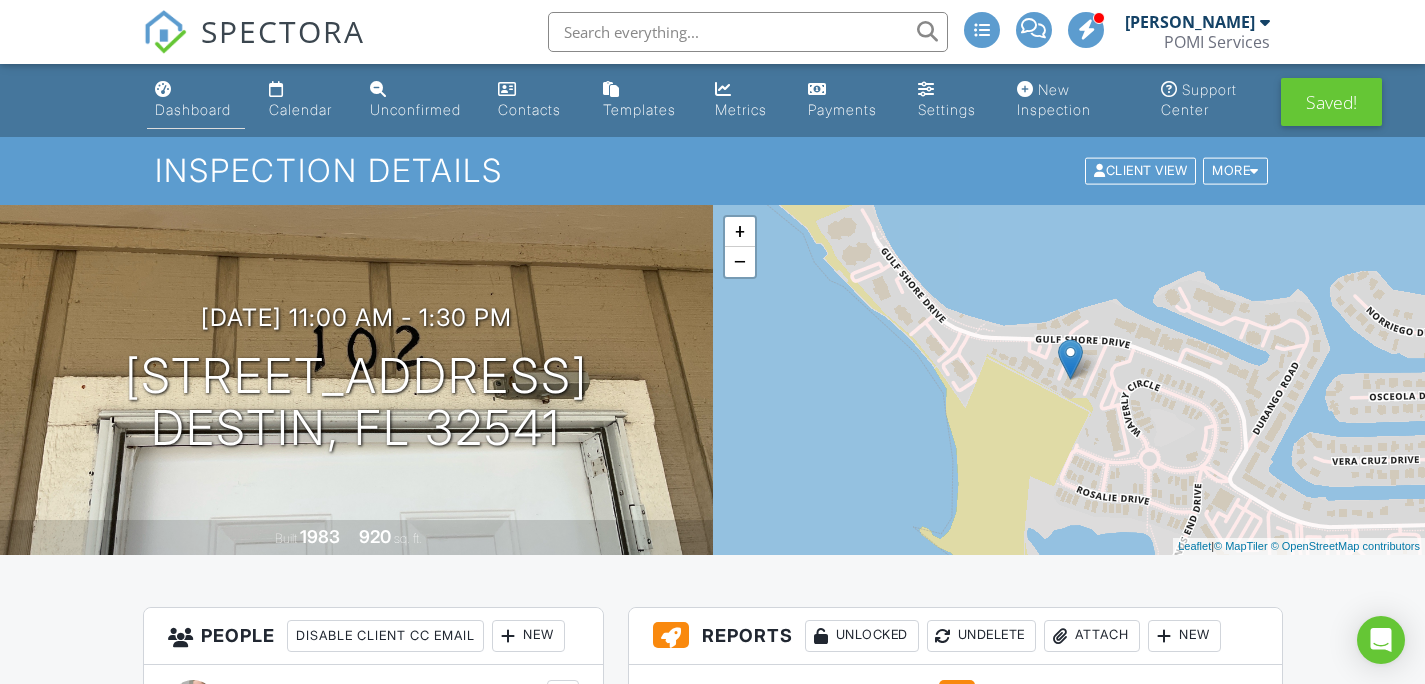 scroll, scrollTop: 0, scrollLeft: 0, axis: both 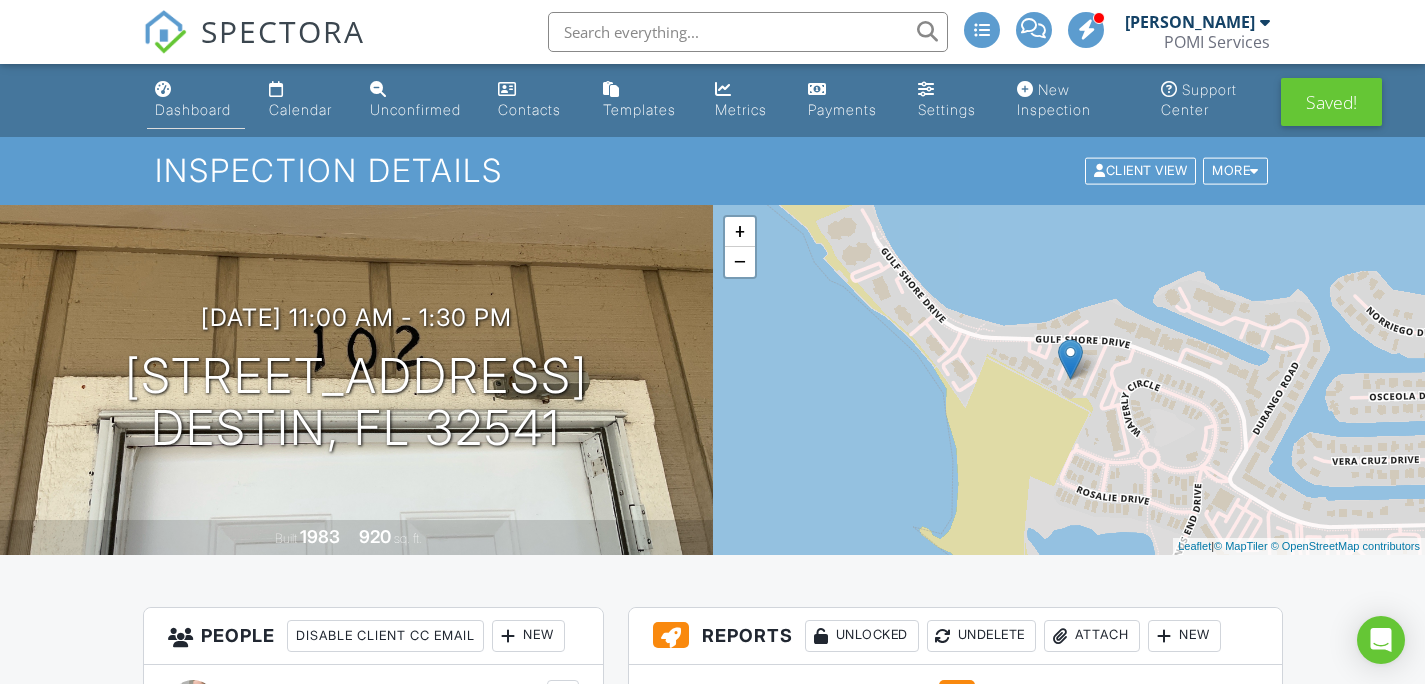 click on "Dashboard" at bounding box center [193, 109] 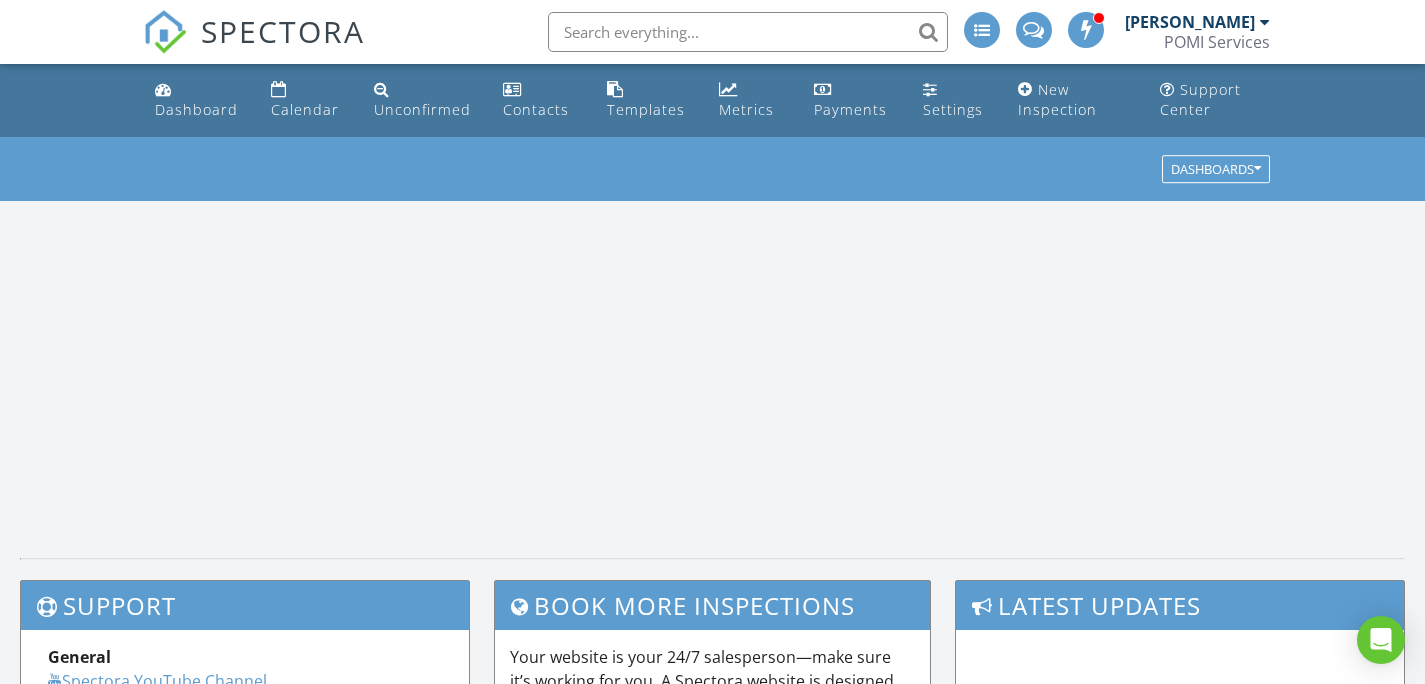 scroll, scrollTop: 0, scrollLeft: 0, axis: both 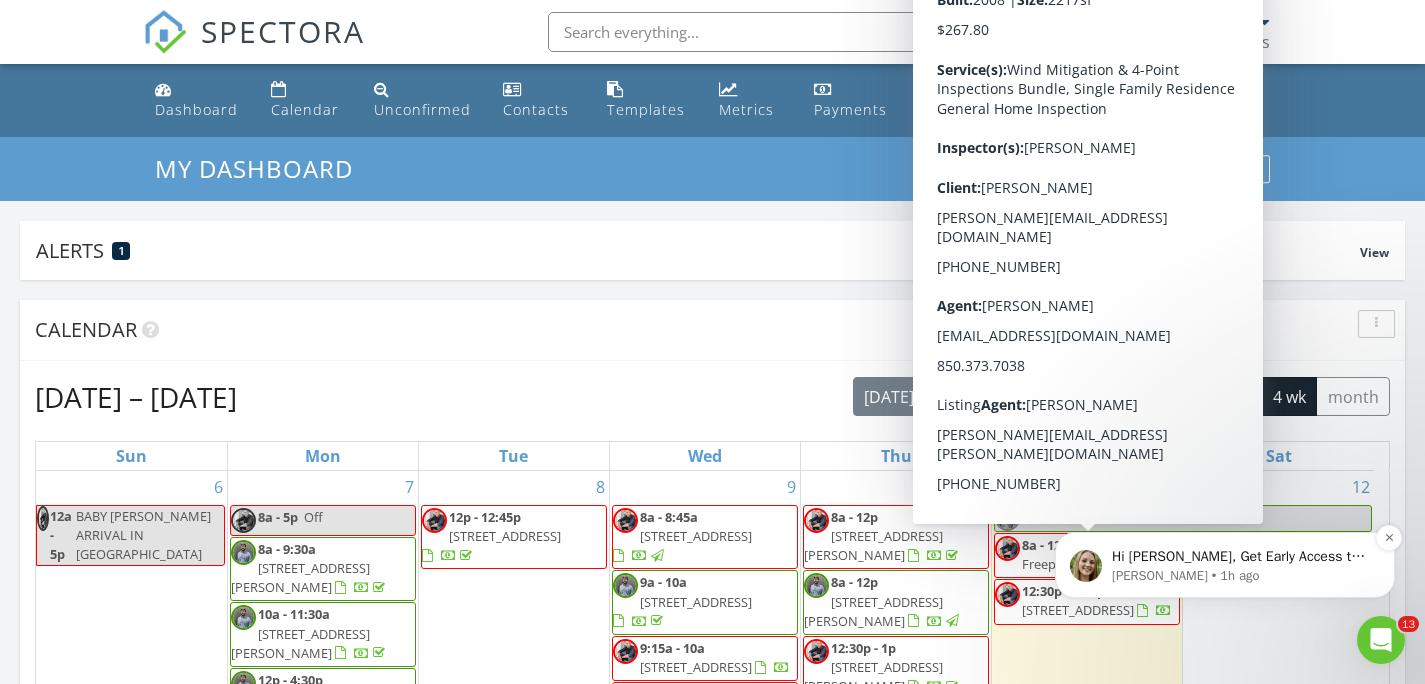 click on "Hi Richard, Get Early Access to New Report Writing Features &amp; Updates Want to be the first to try Spectora’s latest updates? Join our early access group and be the first to use new features before they’re released. Features and updates coming soon that you will get early access to include: Update: The upgraded Rapid Fire Camera, New: Photo preview before adding images to a report, New: The .5 camera lens" at bounding box center [1241, 557] 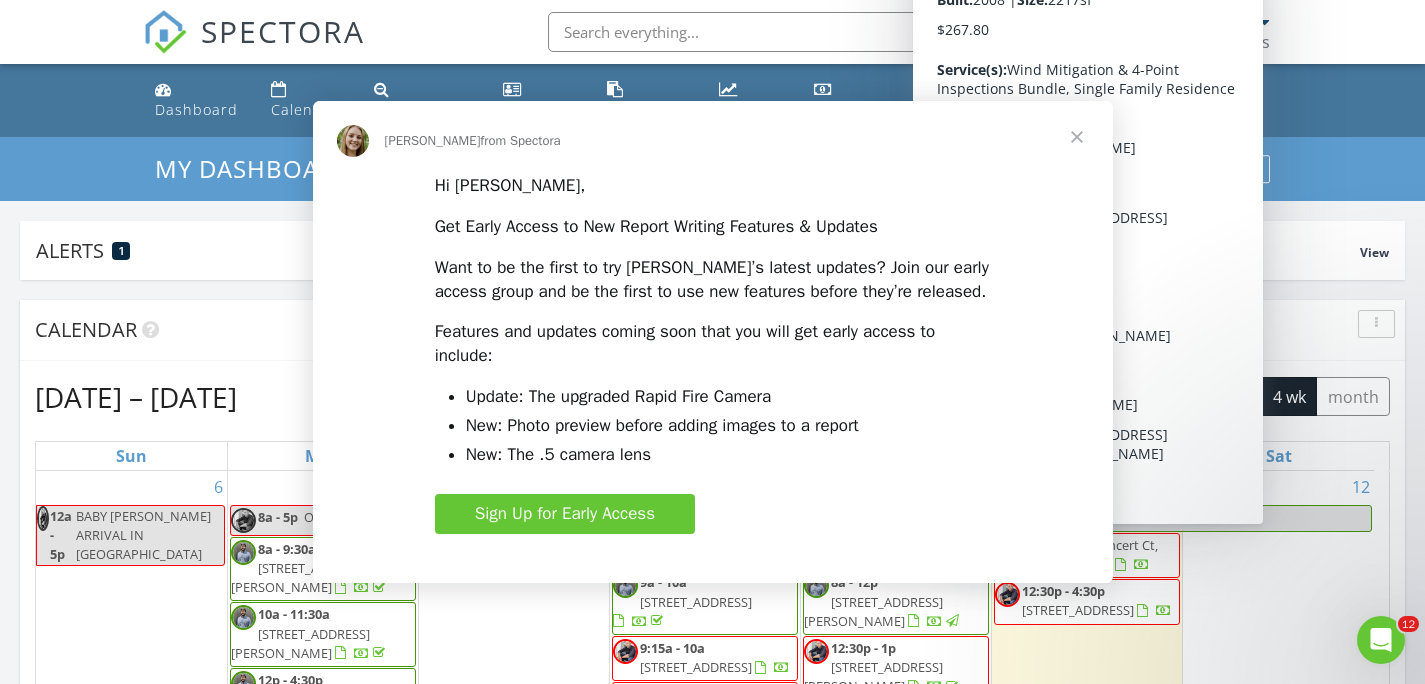 scroll, scrollTop: 0, scrollLeft: 0, axis: both 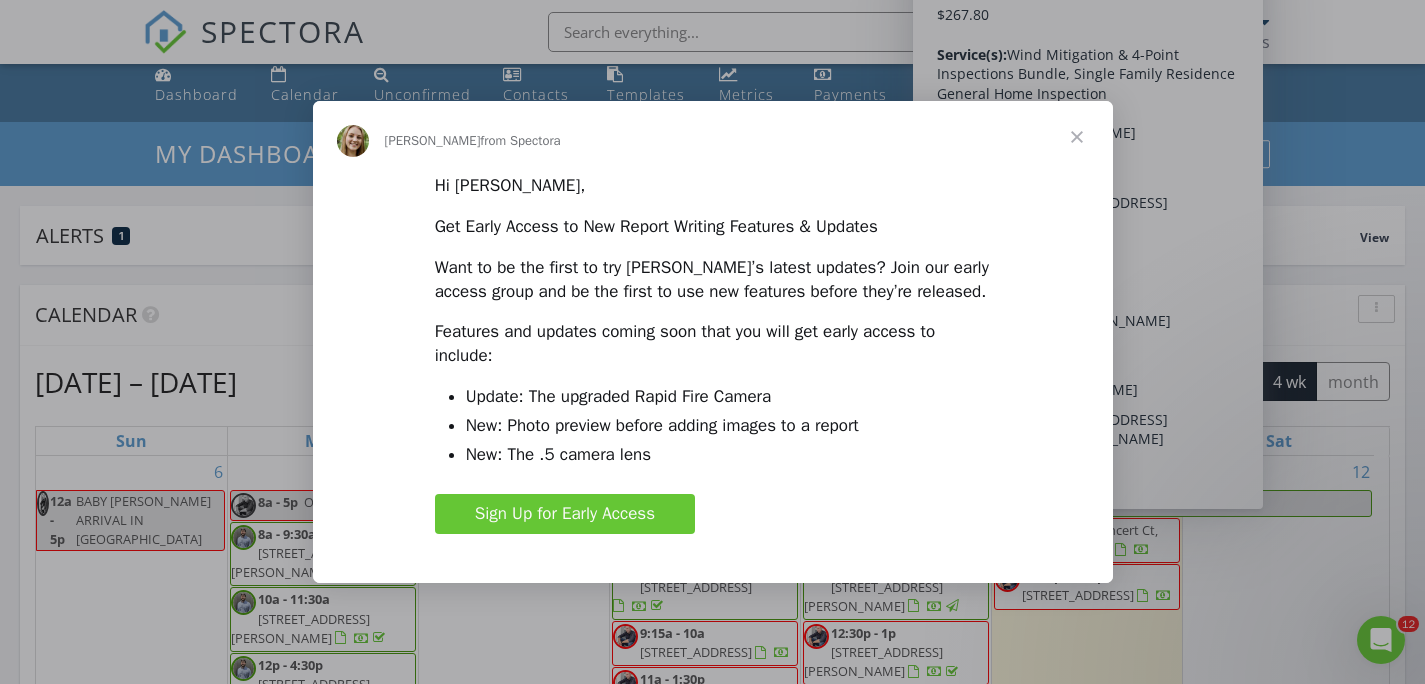 click at bounding box center [1077, 137] 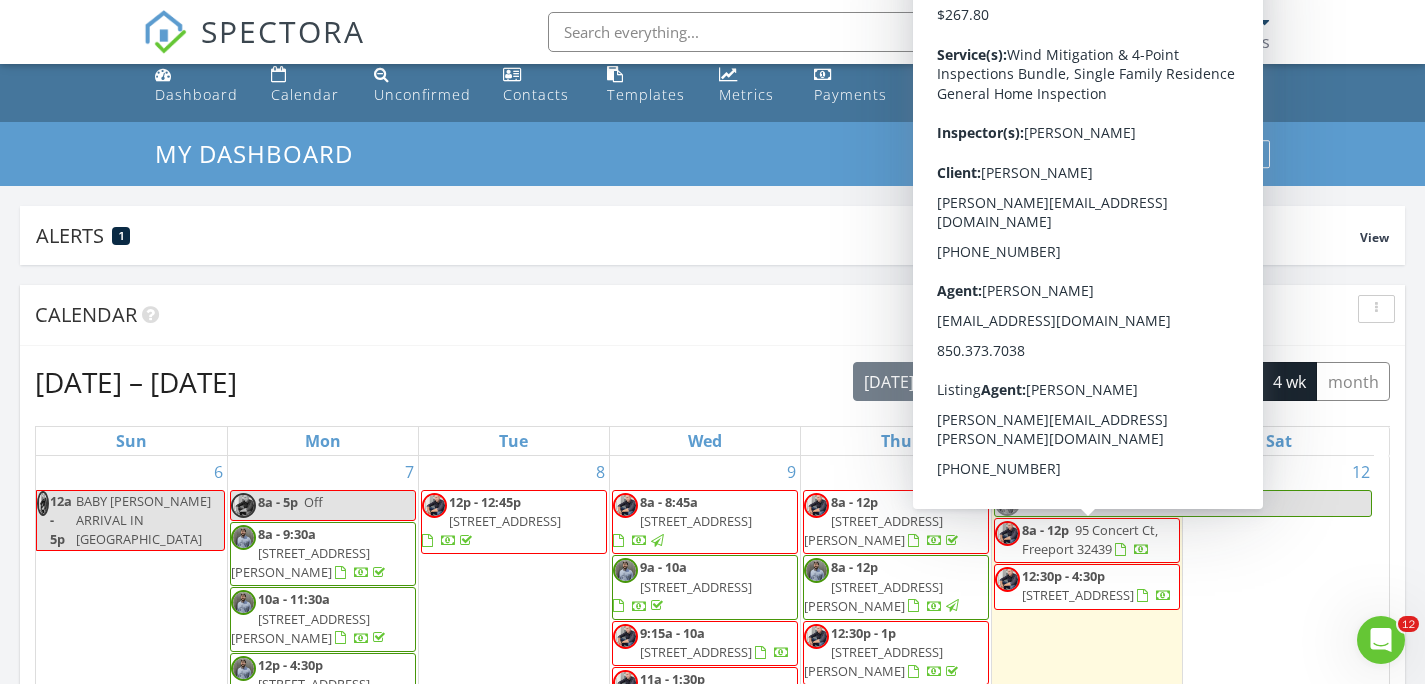click on "Jul 6 – Aug 2, 2025 today list day week cal wk 4 wk month Sun Mon Tue Wed Thu Fri Sat 6
12a - 5p
BABY BRIGGS ARRIVAL IN SC
7
8a - 5p
Off
8a - 9:30a
501 Mills Ave, Pensacola 32507
10a - 11:30a
1505 Bay Woods Rd , Gulf Breeze 32563
12p - 4:30p
3950 Oakus Dr, Milton 32583
8
12p - 12:45p" at bounding box center (712, 800) 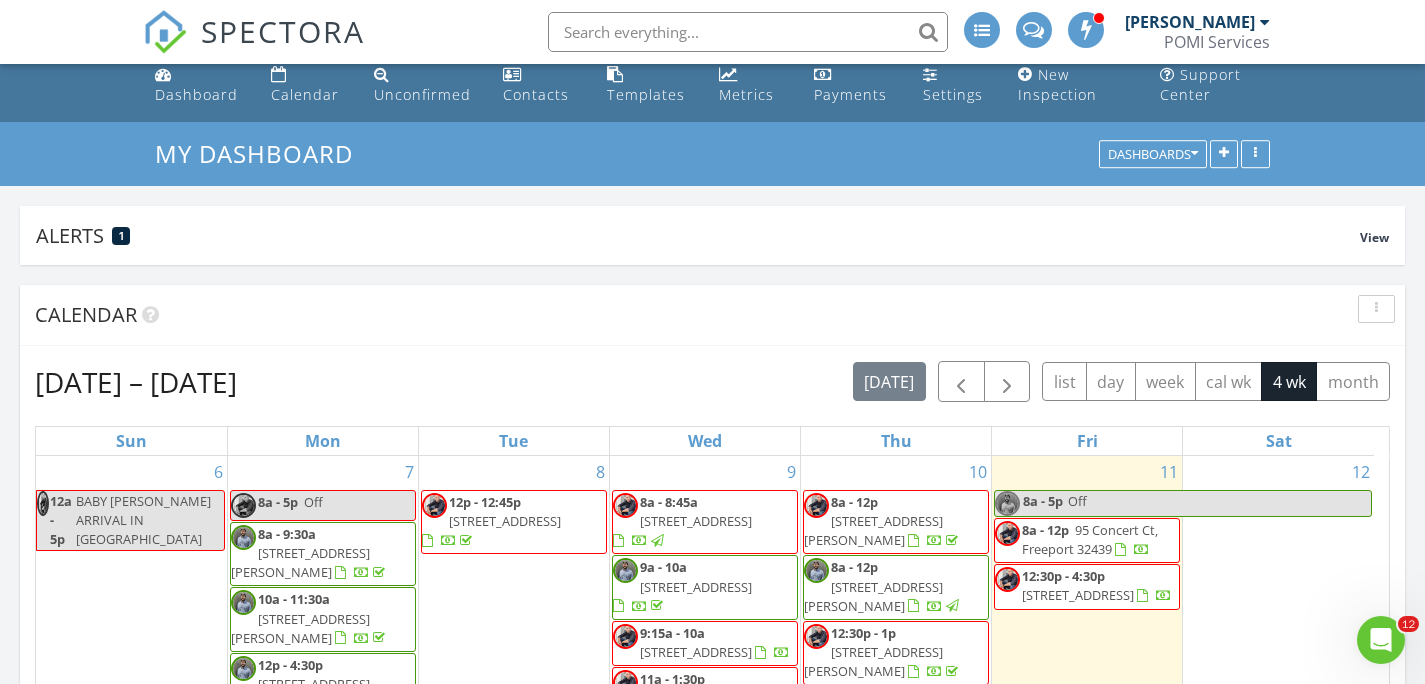 click on "95 Concert Ct, Freeport 32439" at bounding box center [1090, 539] 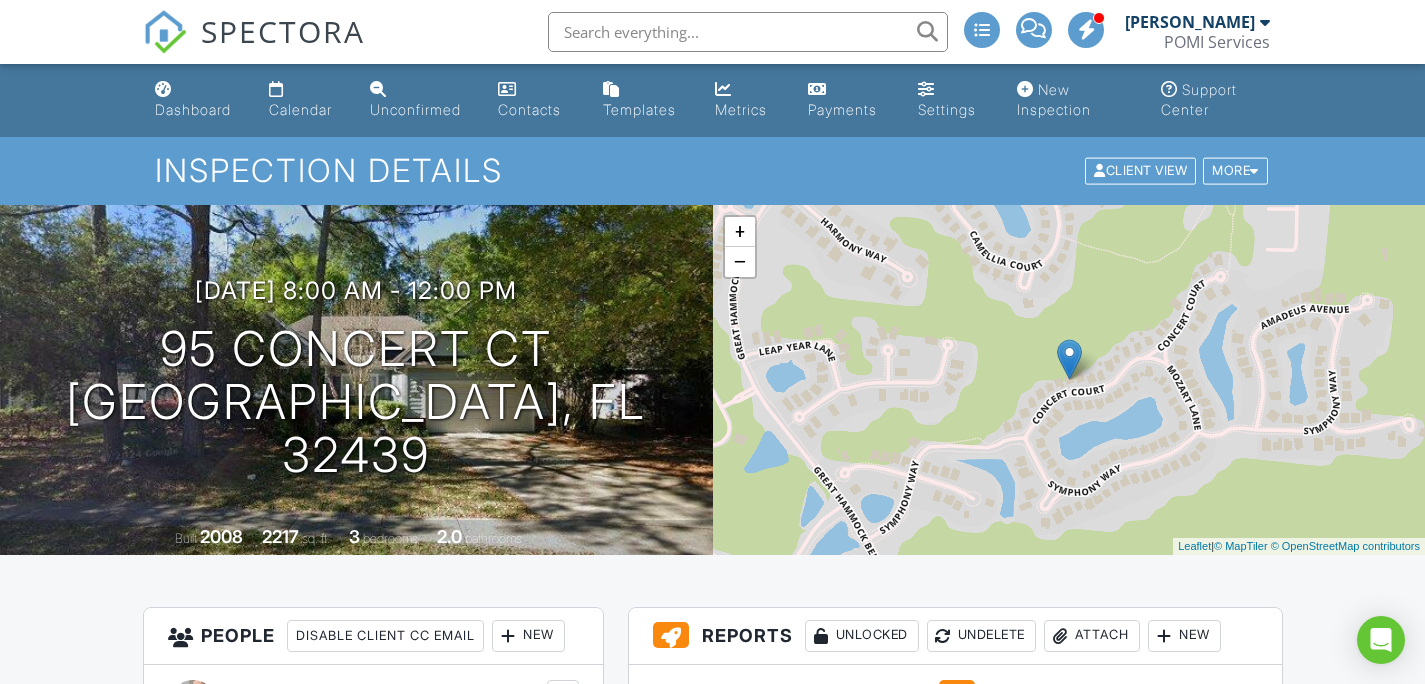 scroll, scrollTop: 0, scrollLeft: 0, axis: both 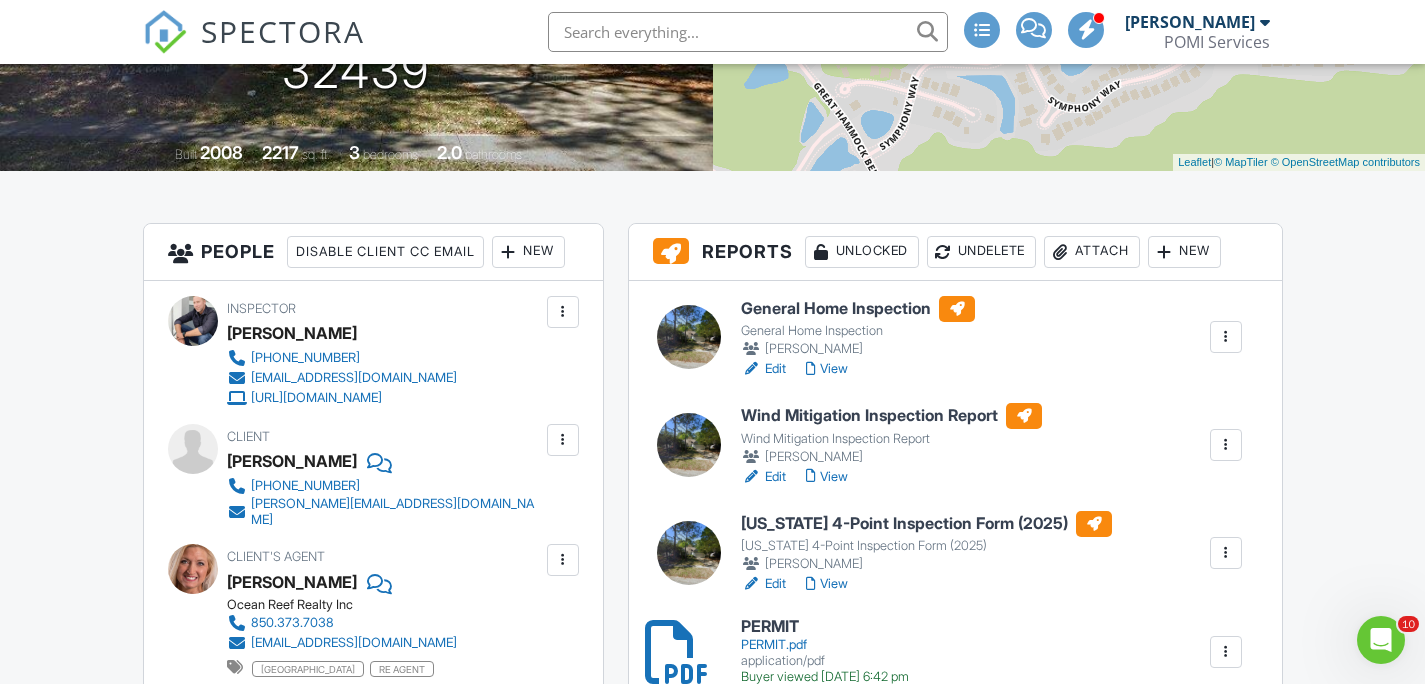 click on "Edit" at bounding box center [763, 584] 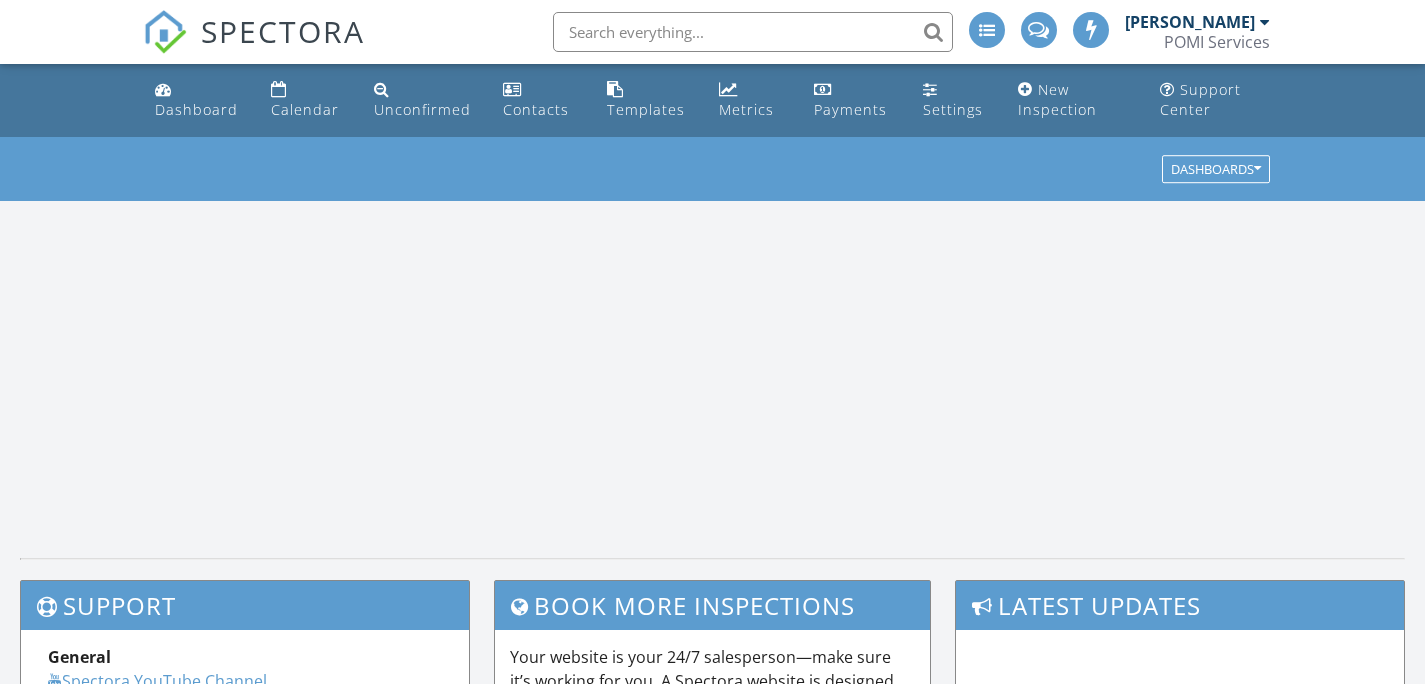 scroll, scrollTop: 0, scrollLeft: 0, axis: both 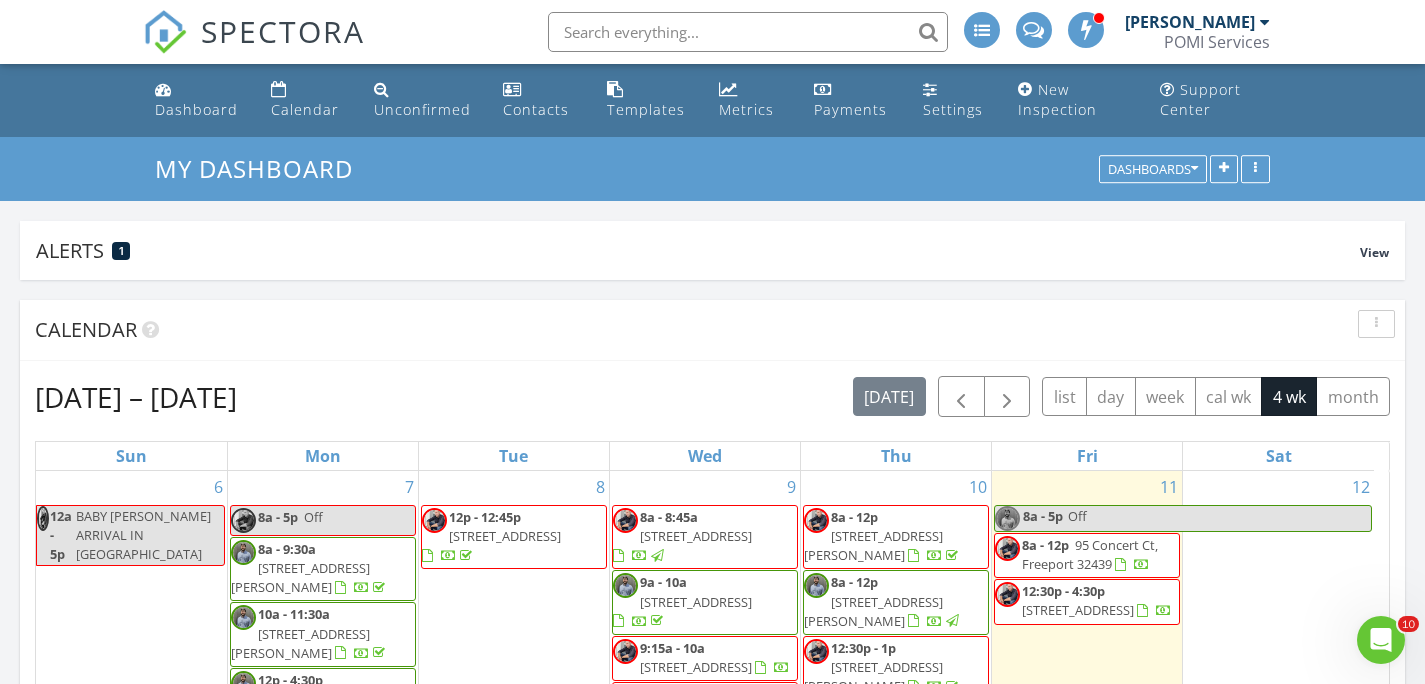 click on "95 Concert Ct, Freeport 32439" at bounding box center (1090, 554) 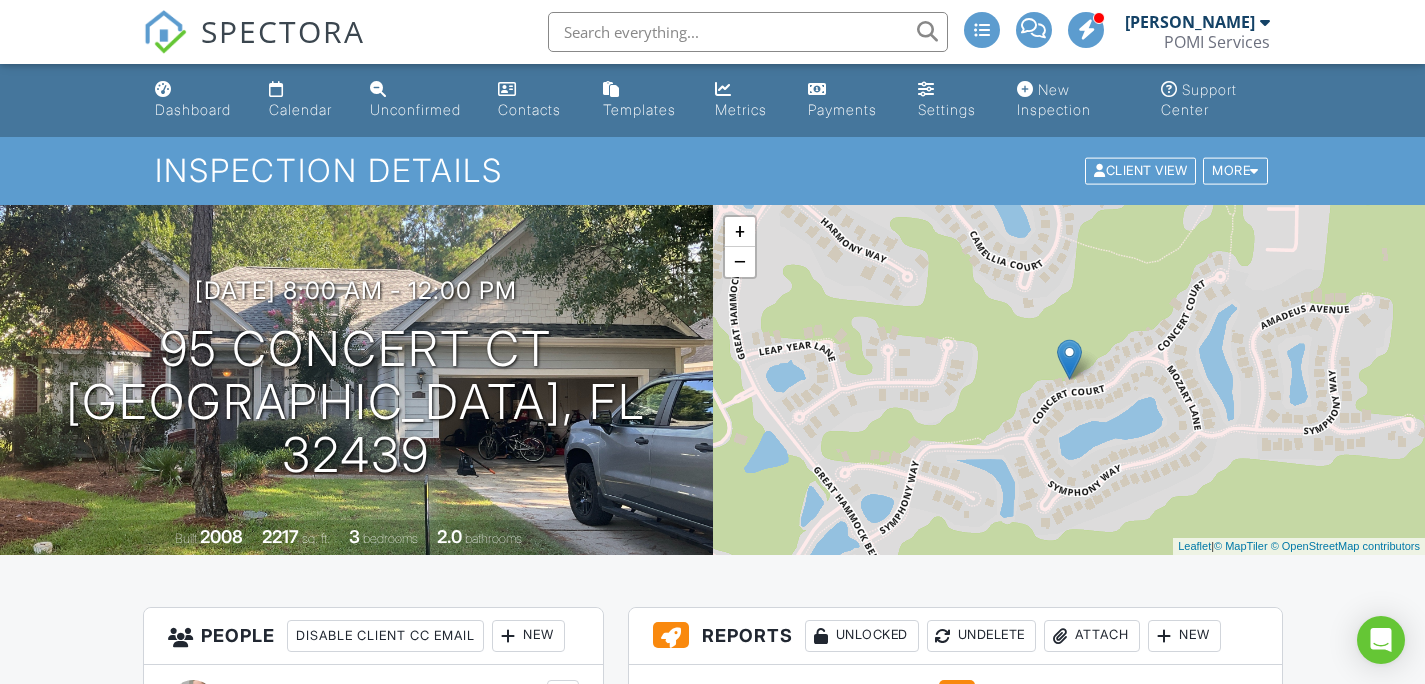scroll, scrollTop: 356, scrollLeft: 0, axis: vertical 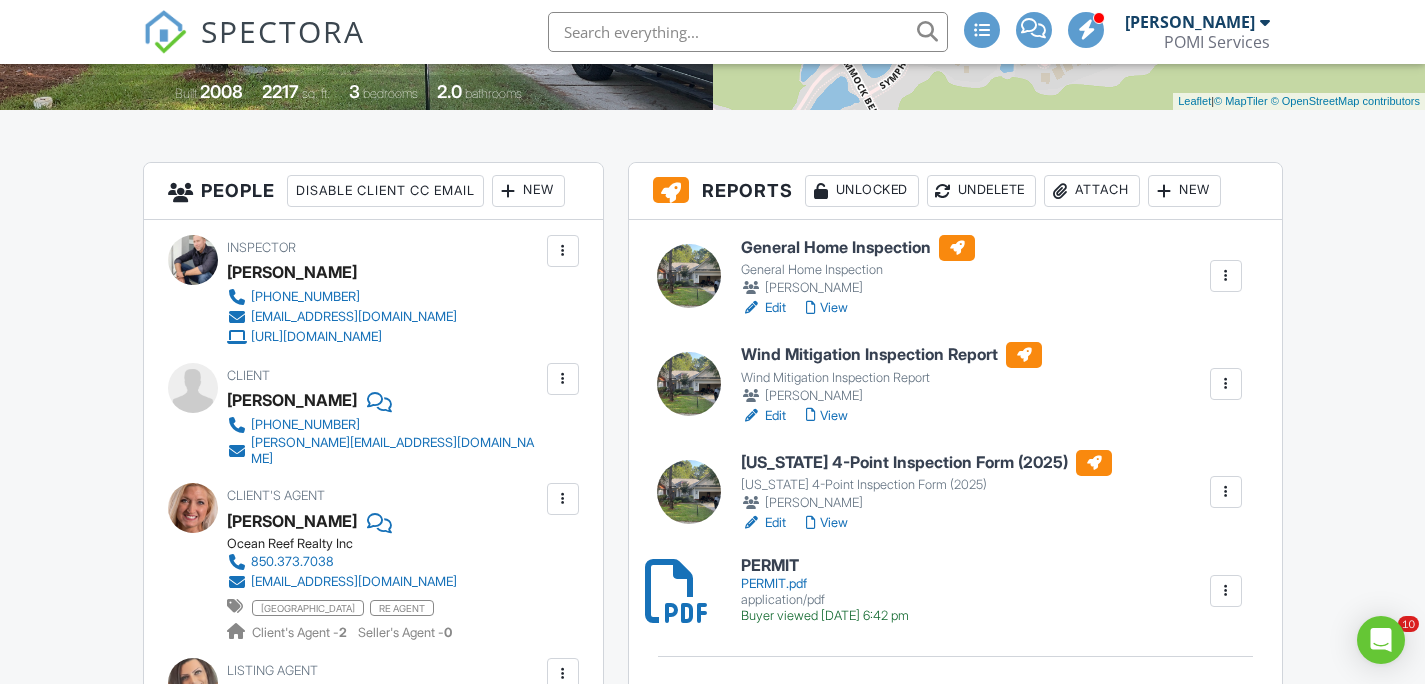 click on "Edit" at bounding box center (763, 416) 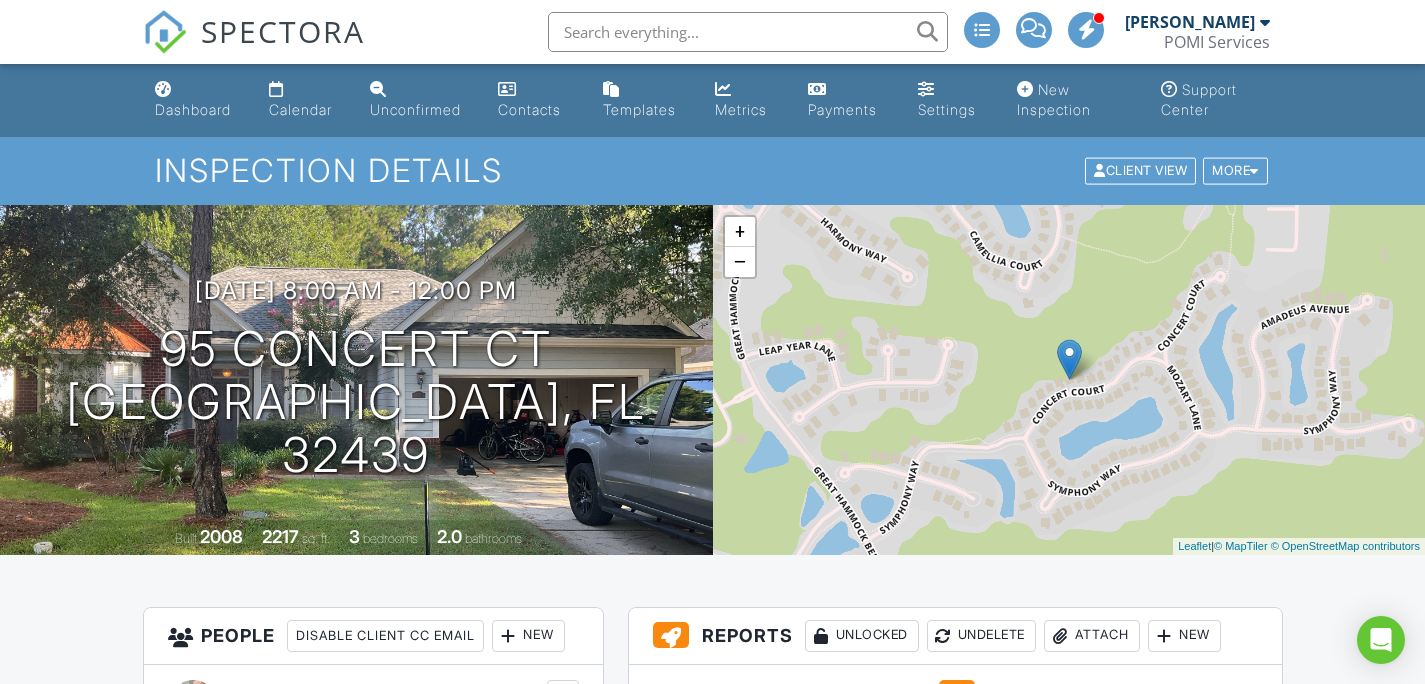 scroll, scrollTop: 372, scrollLeft: 0, axis: vertical 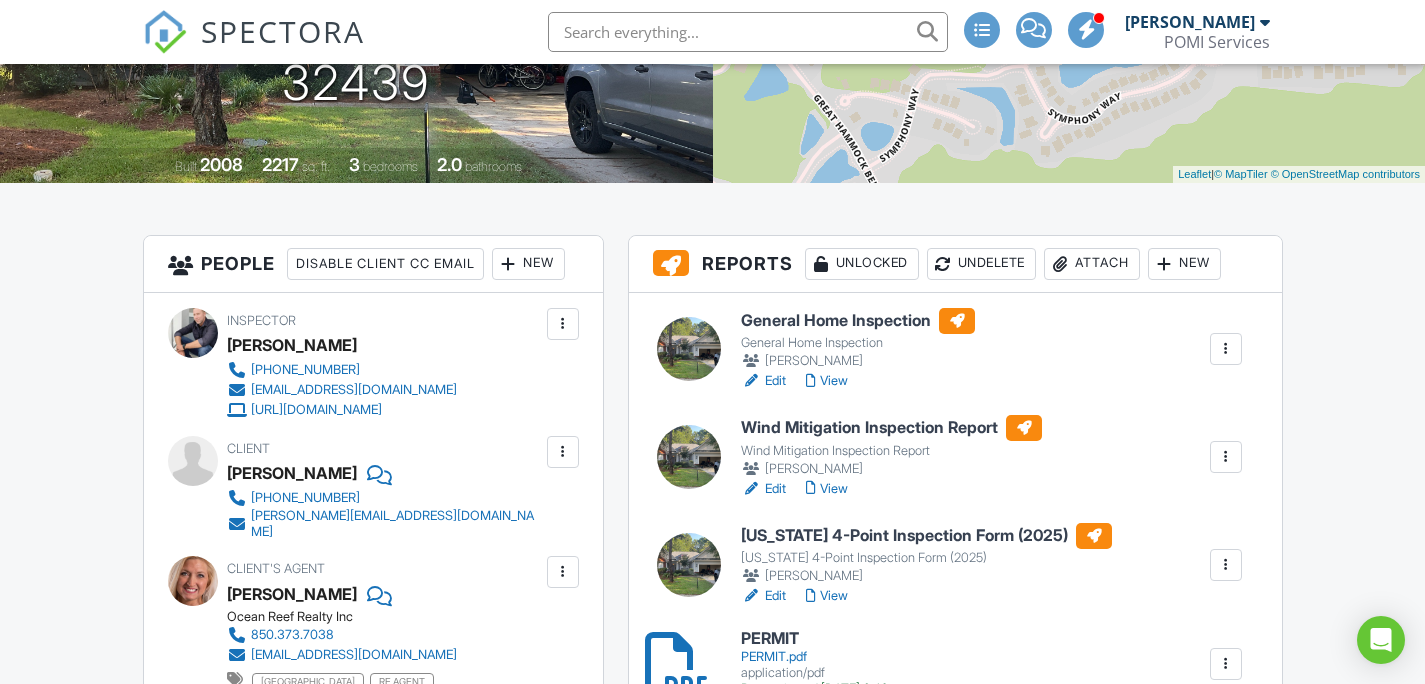 click on "View" at bounding box center [827, 381] 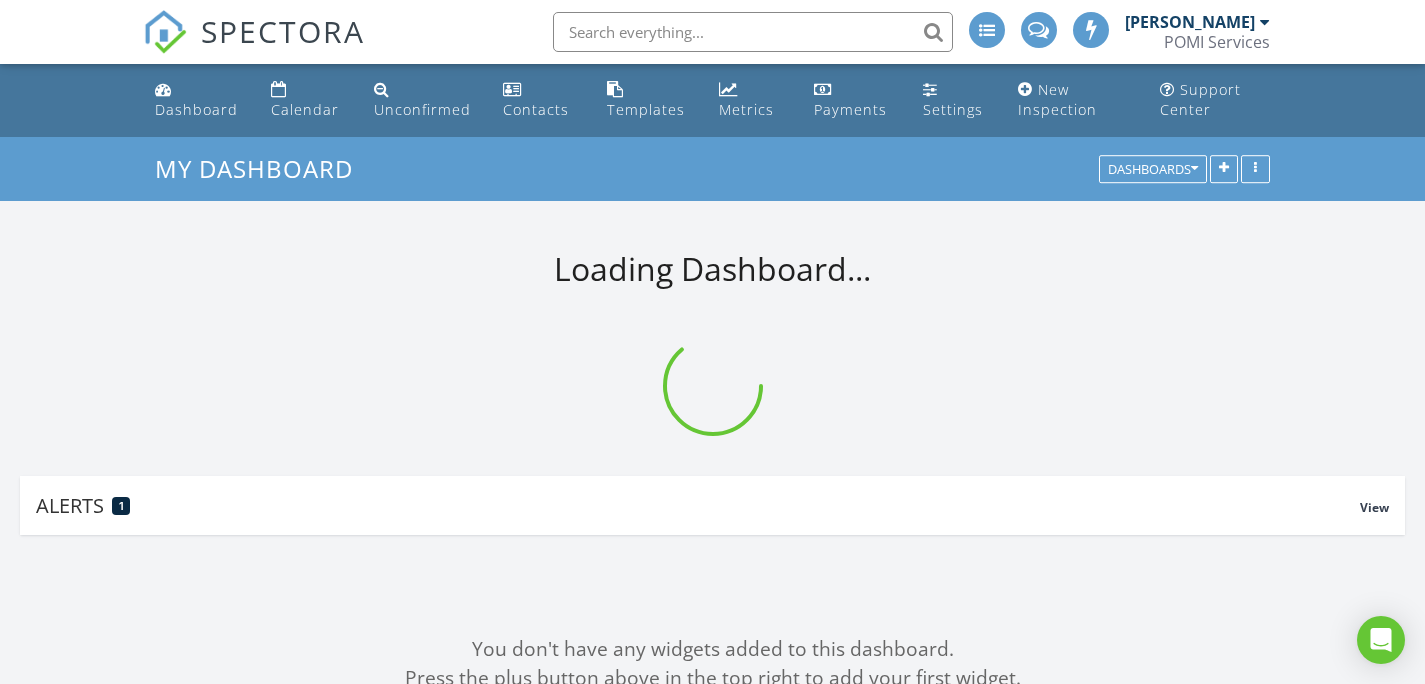 scroll, scrollTop: 0, scrollLeft: 0, axis: both 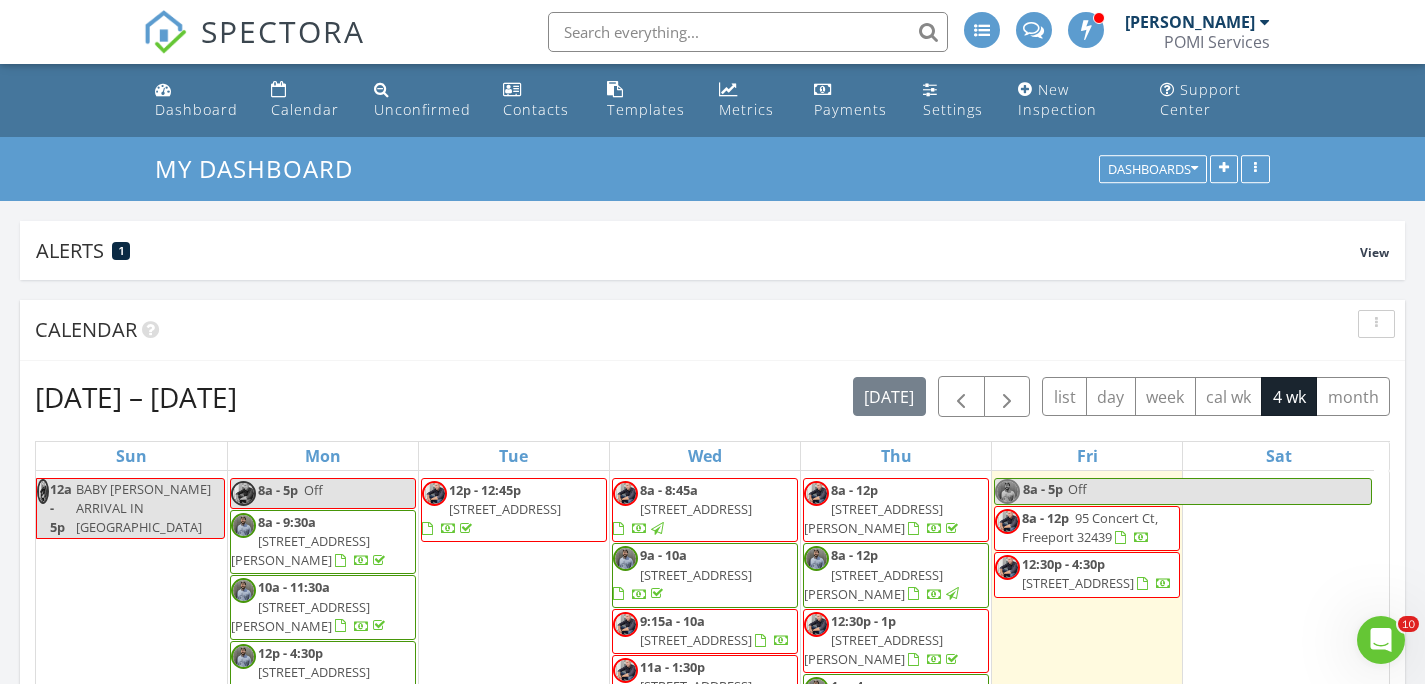 click on "95 Concert Ct, Freeport 32439" at bounding box center (1090, 527) 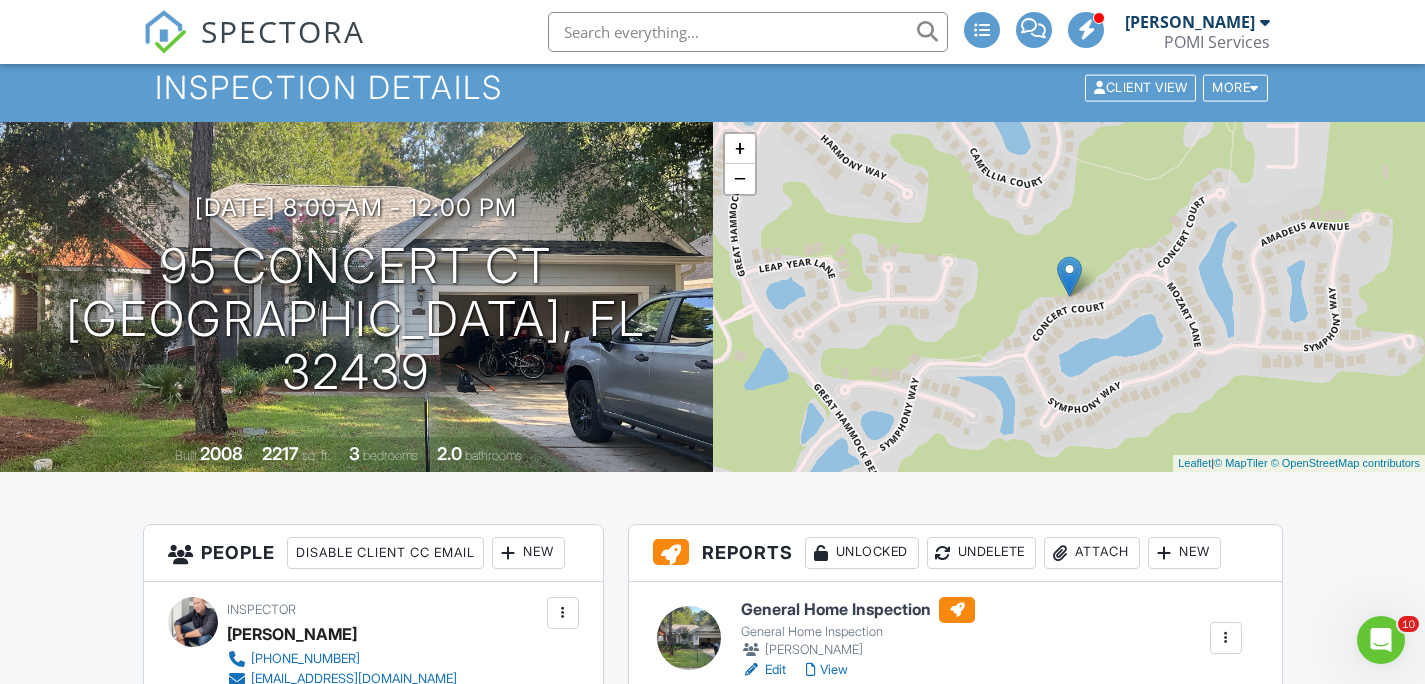 scroll, scrollTop: 83, scrollLeft: 0, axis: vertical 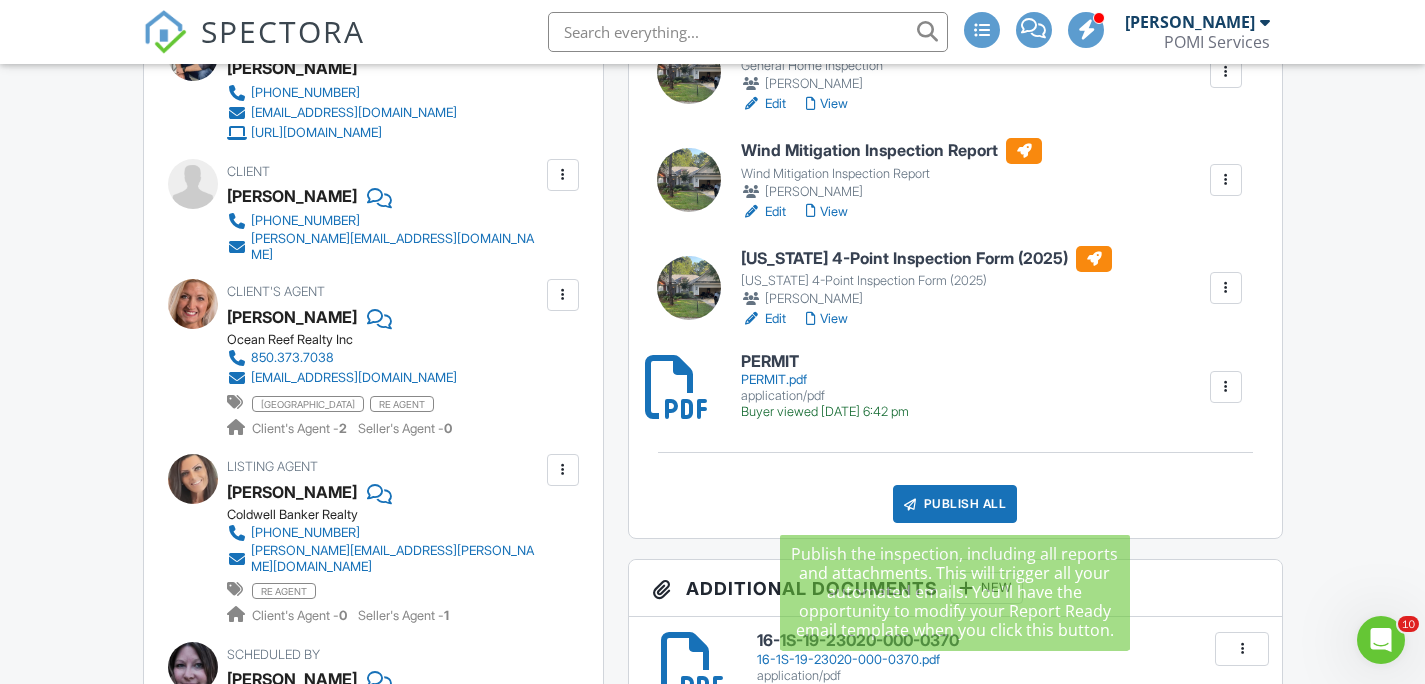 click on "Publish All" at bounding box center (955, 504) 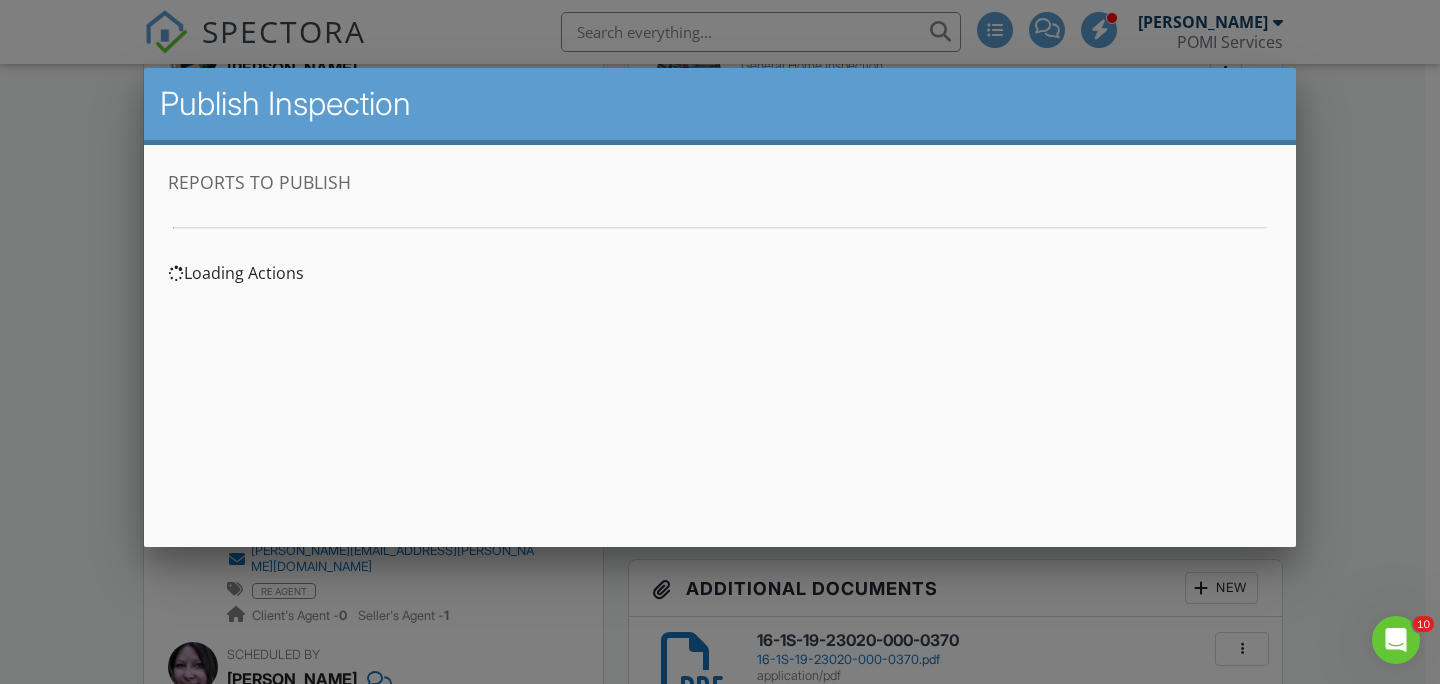 scroll, scrollTop: 0, scrollLeft: 0, axis: both 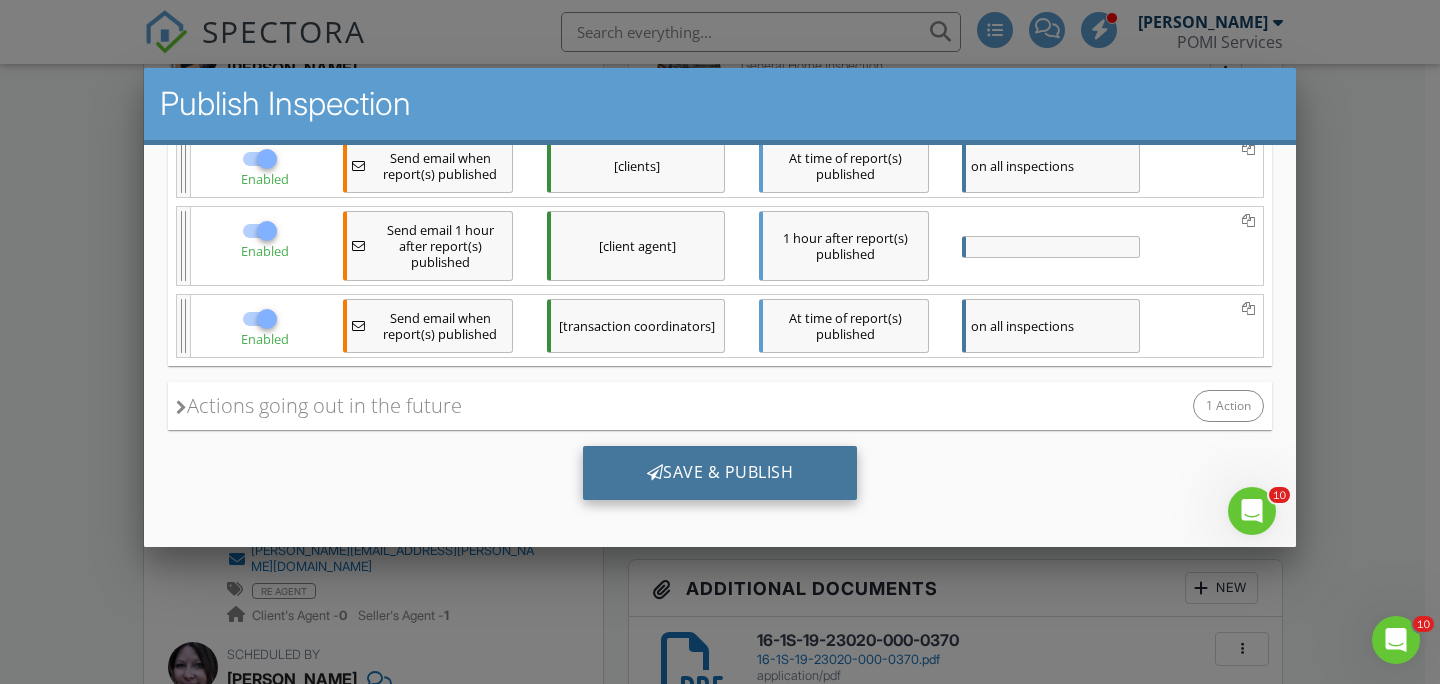 click on "Save & Publish" at bounding box center (720, 473) 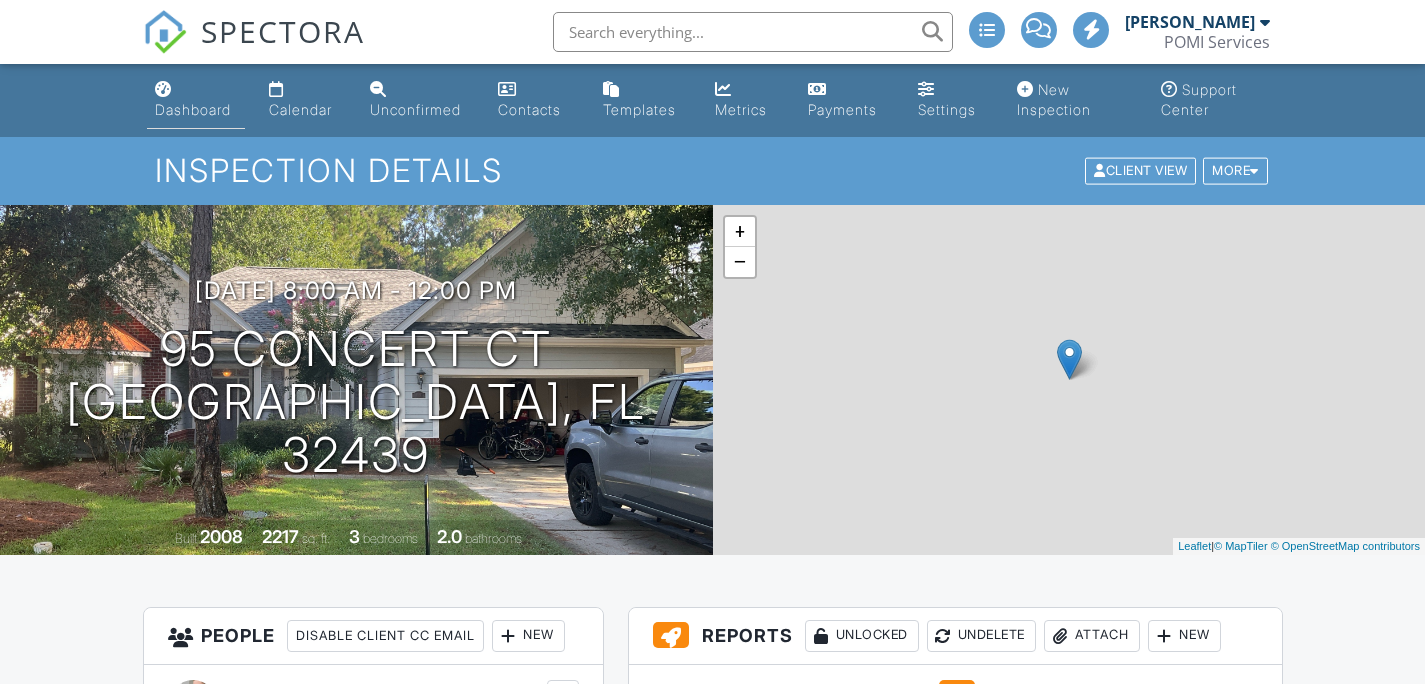 scroll, scrollTop: 0, scrollLeft: 0, axis: both 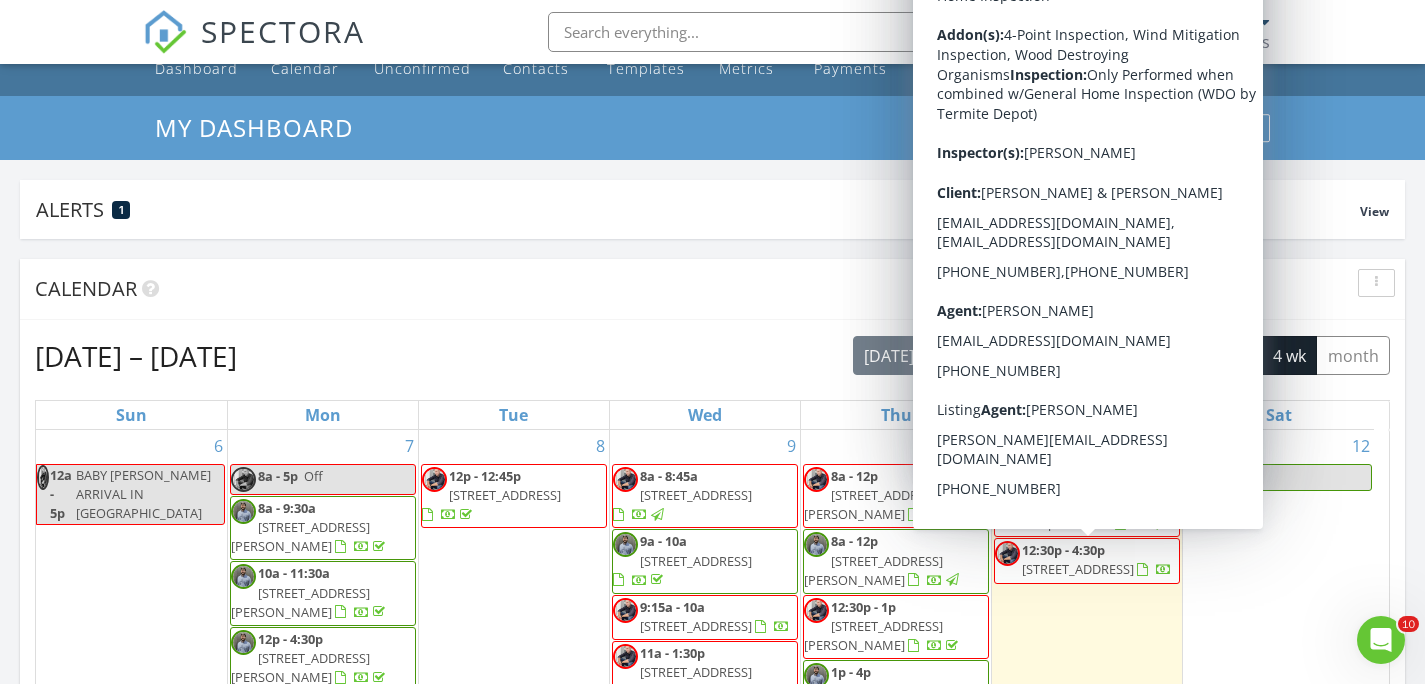 click on "[STREET_ADDRESS]" at bounding box center [1078, 569] 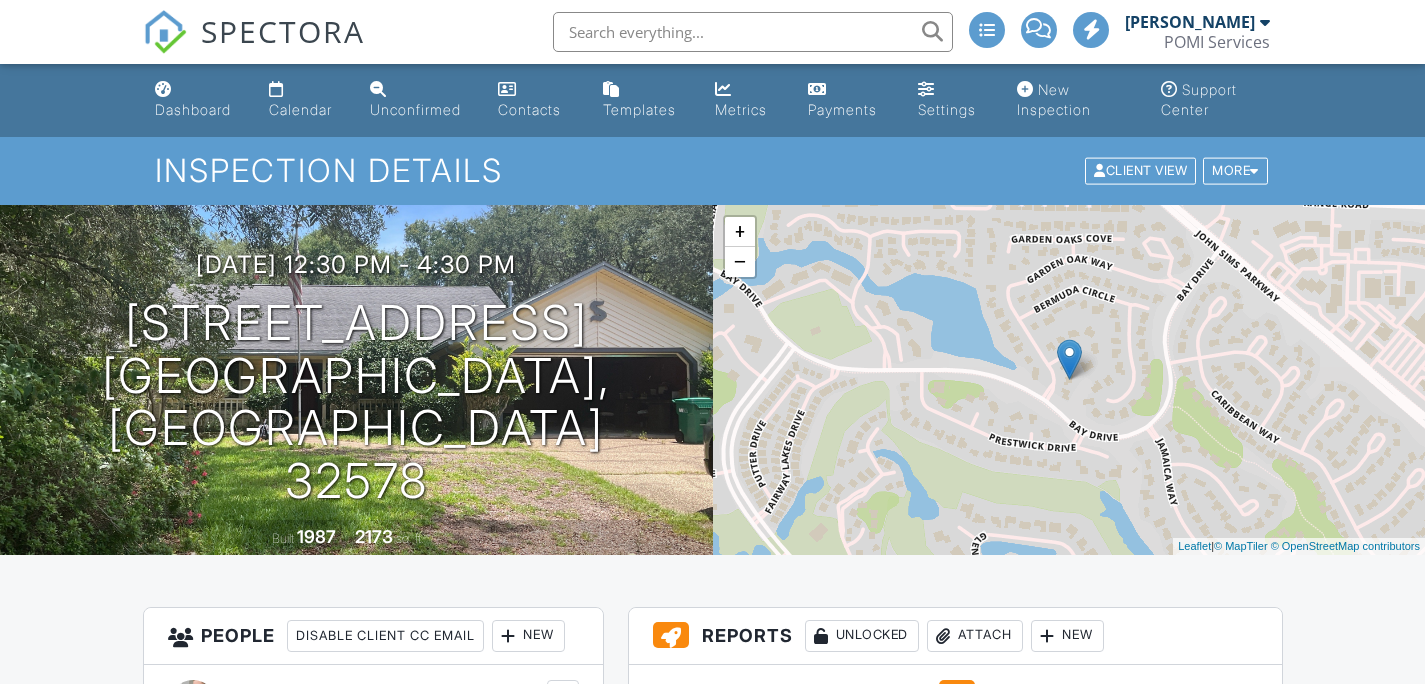 scroll, scrollTop: 0, scrollLeft: 0, axis: both 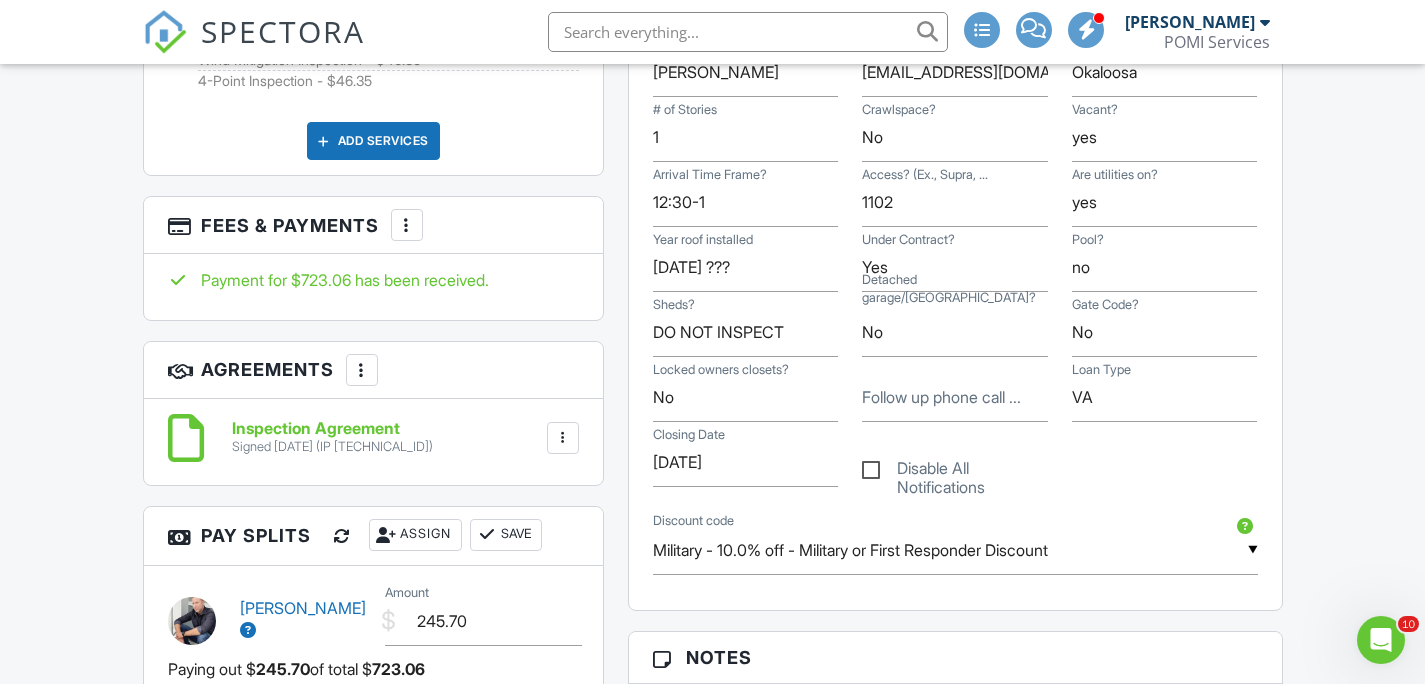 click at bounding box center (407, 225) 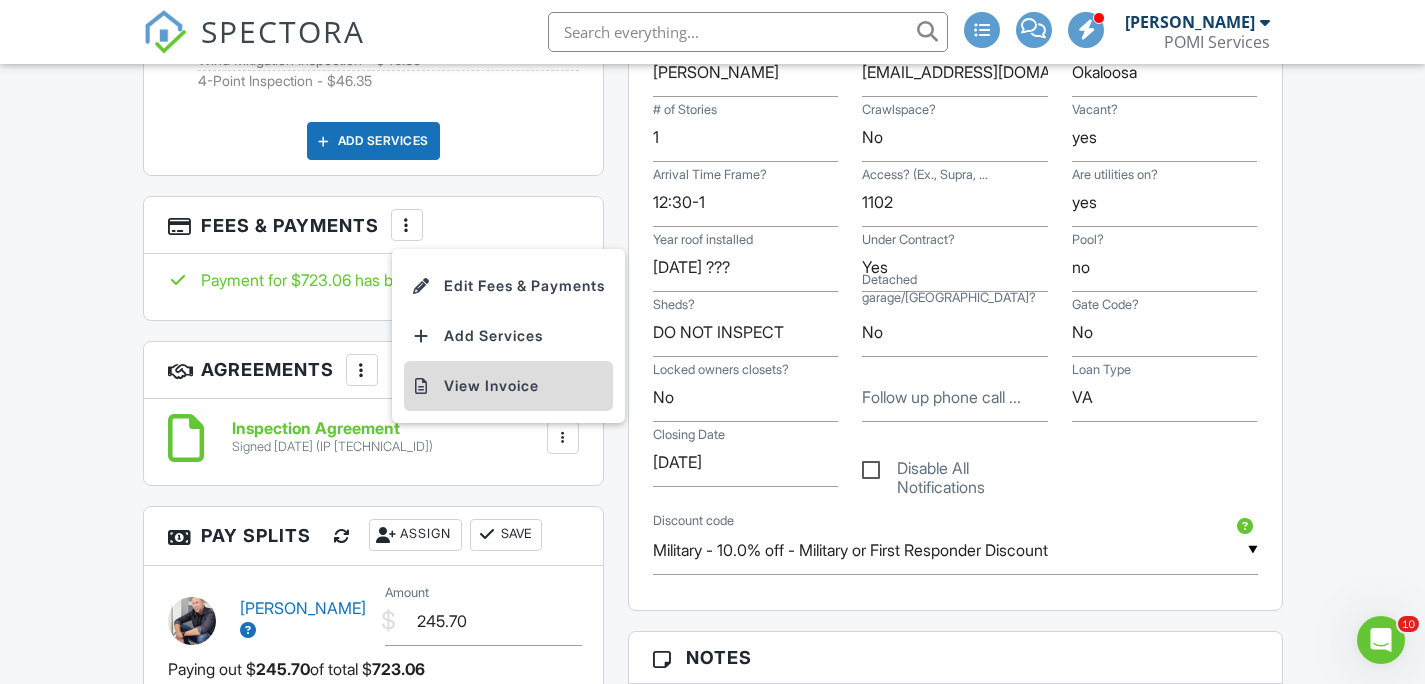 click on "View Invoice" at bounding box center [508, 386] 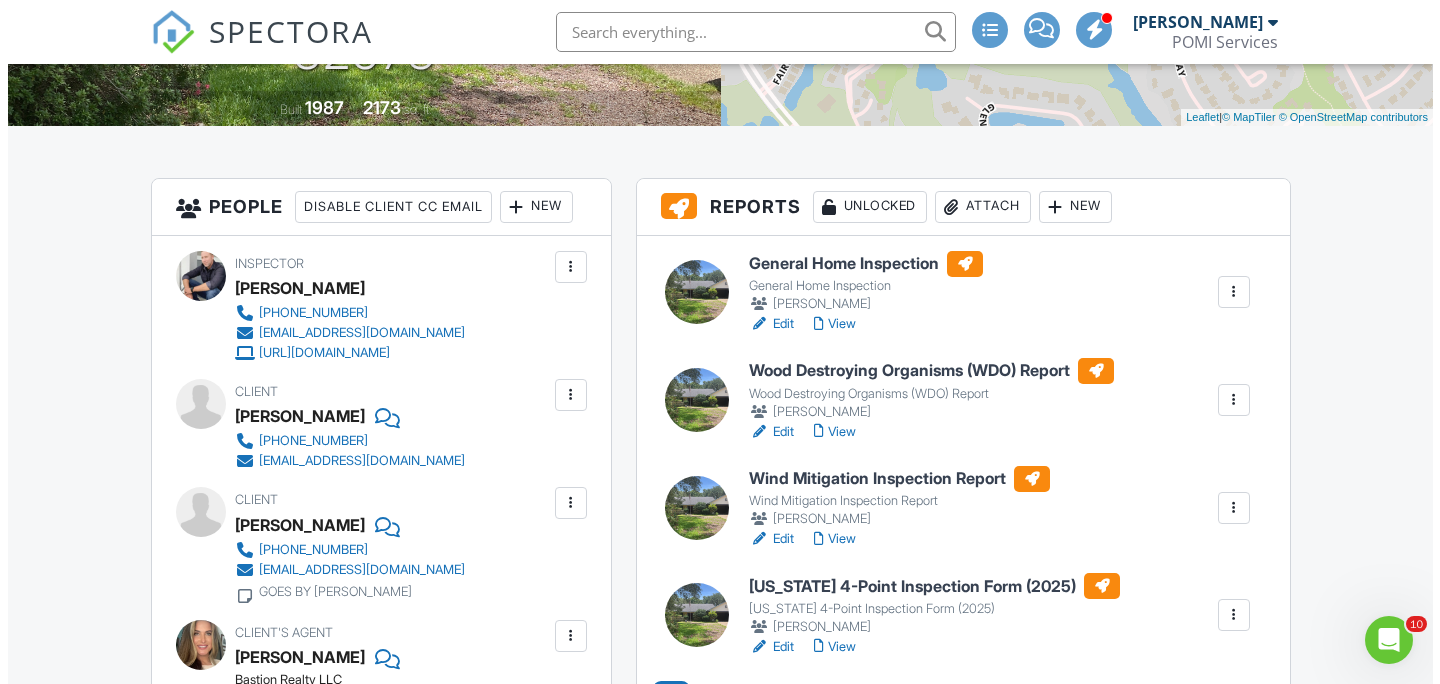 scroll, scrollTop: 615, scrollLeft: 0, axis: vertical 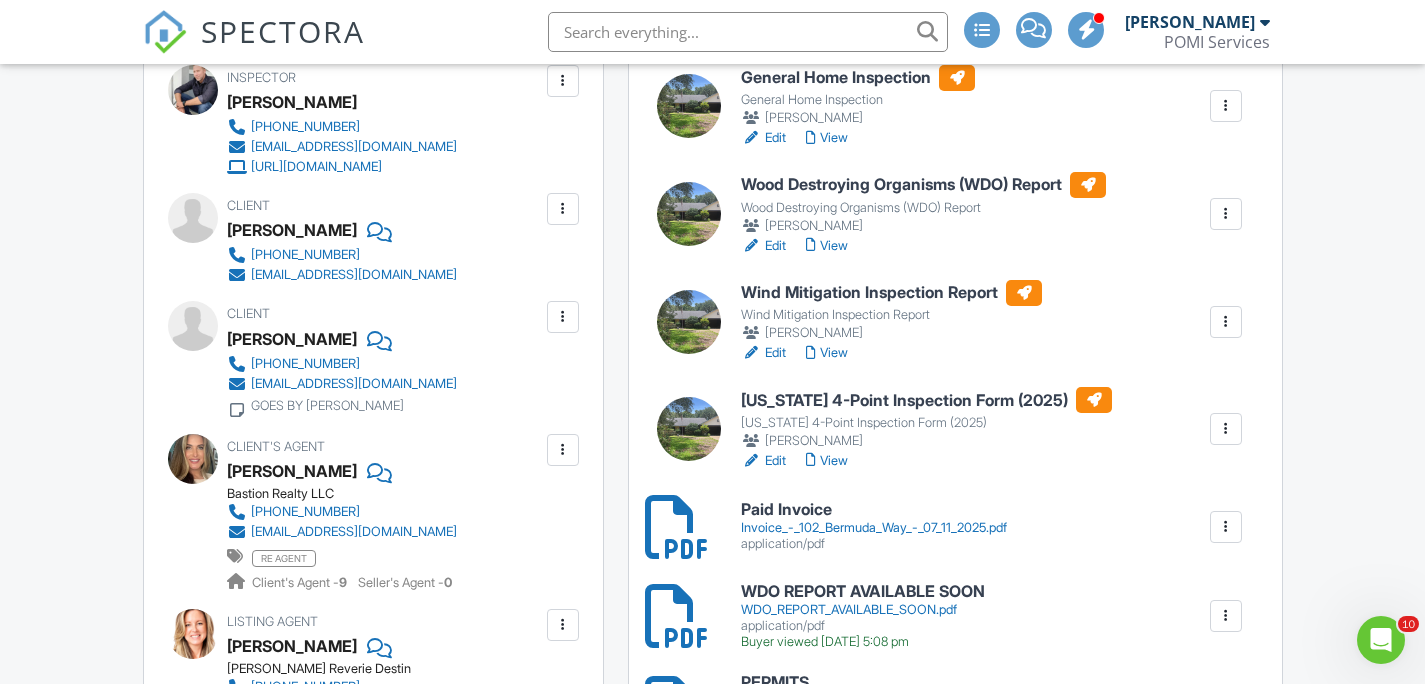 click at bounding box center (1226, 214) 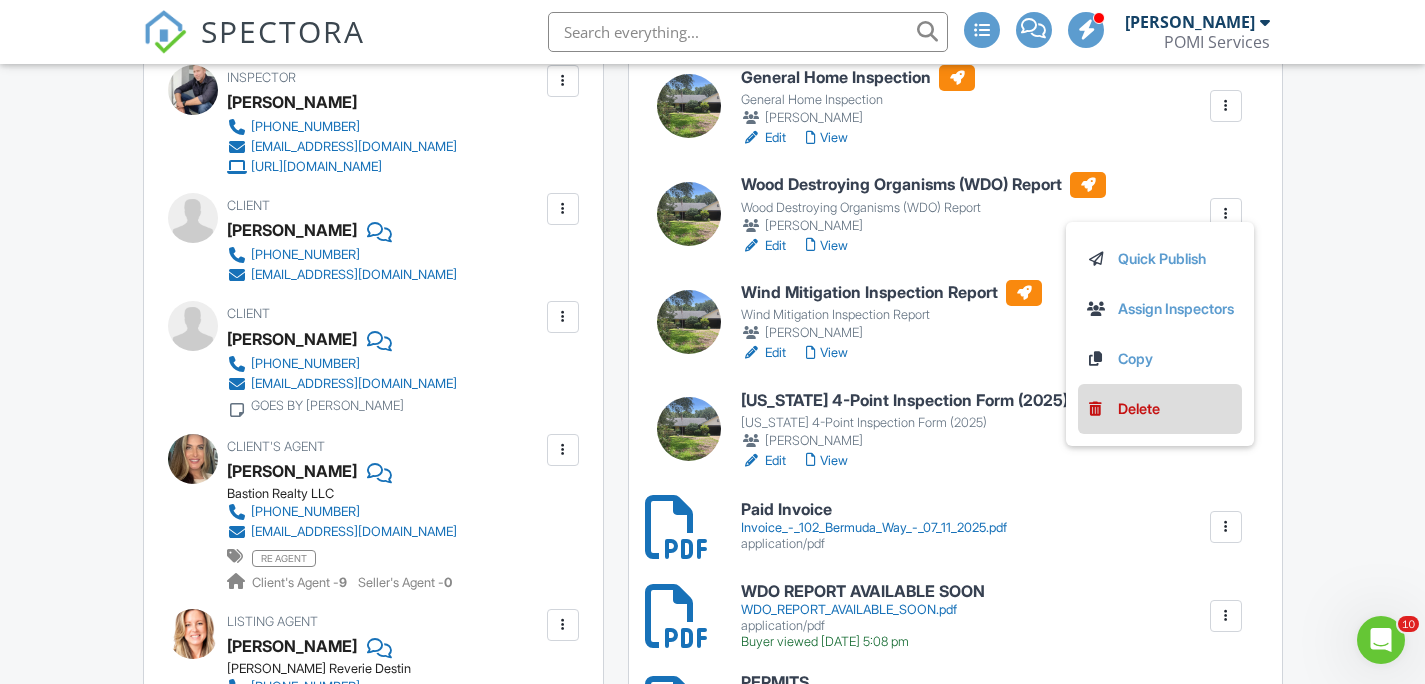 click on "Delete" at bounding box center (1139, 409) 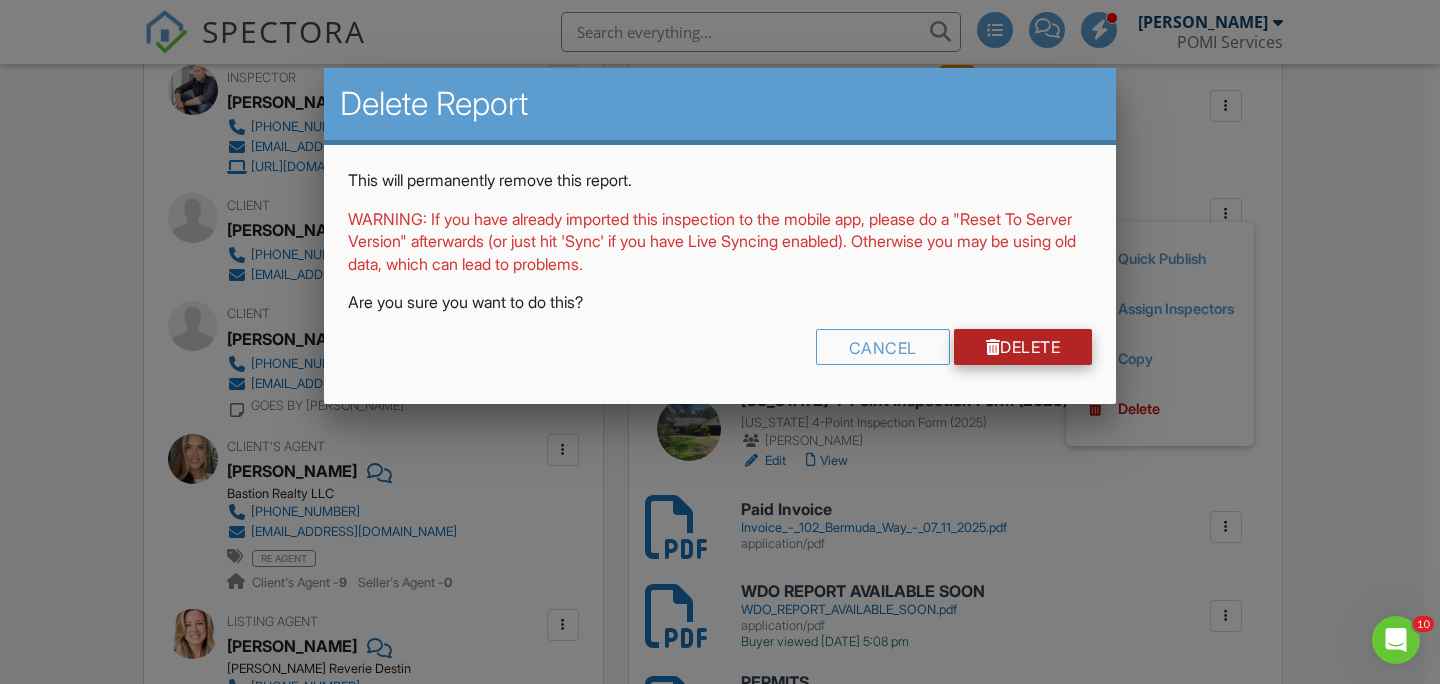 click on "Delete" at bounding box center [1023, 347] 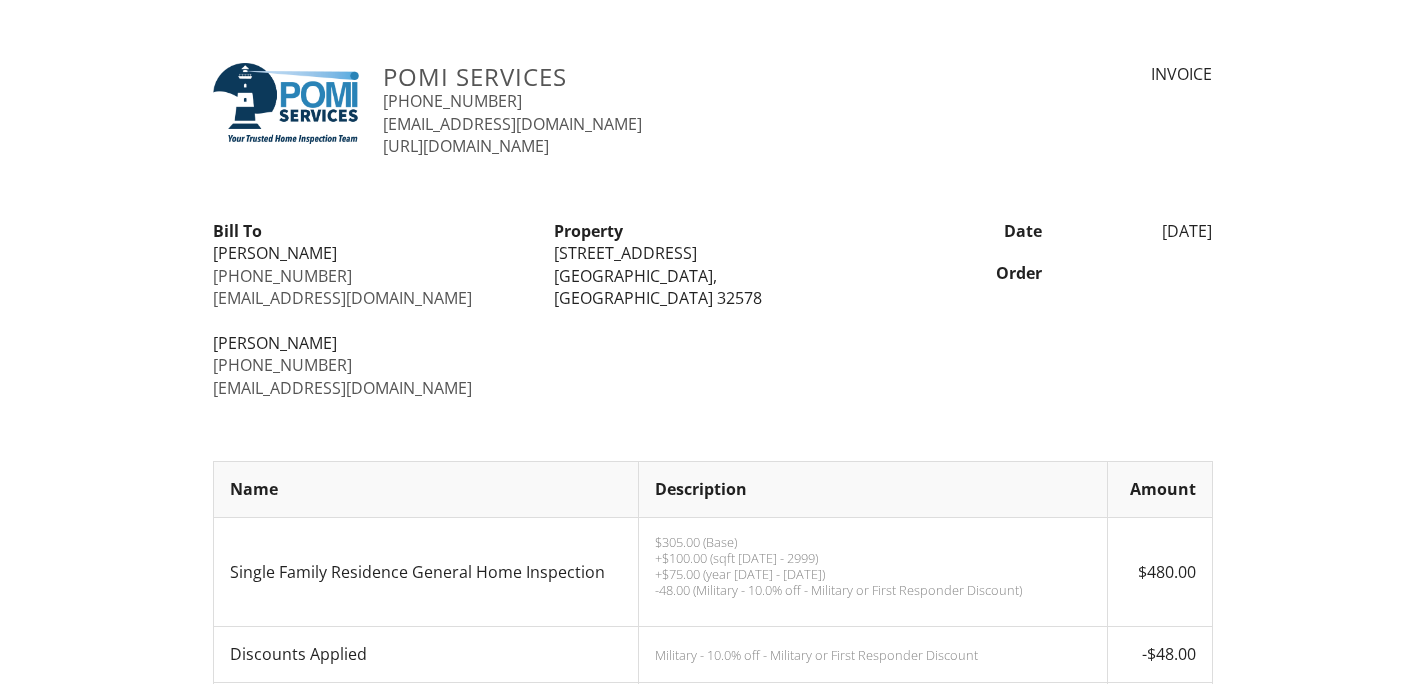 scroll, scrollTop: 0, scrollLeft: 0, axis: both 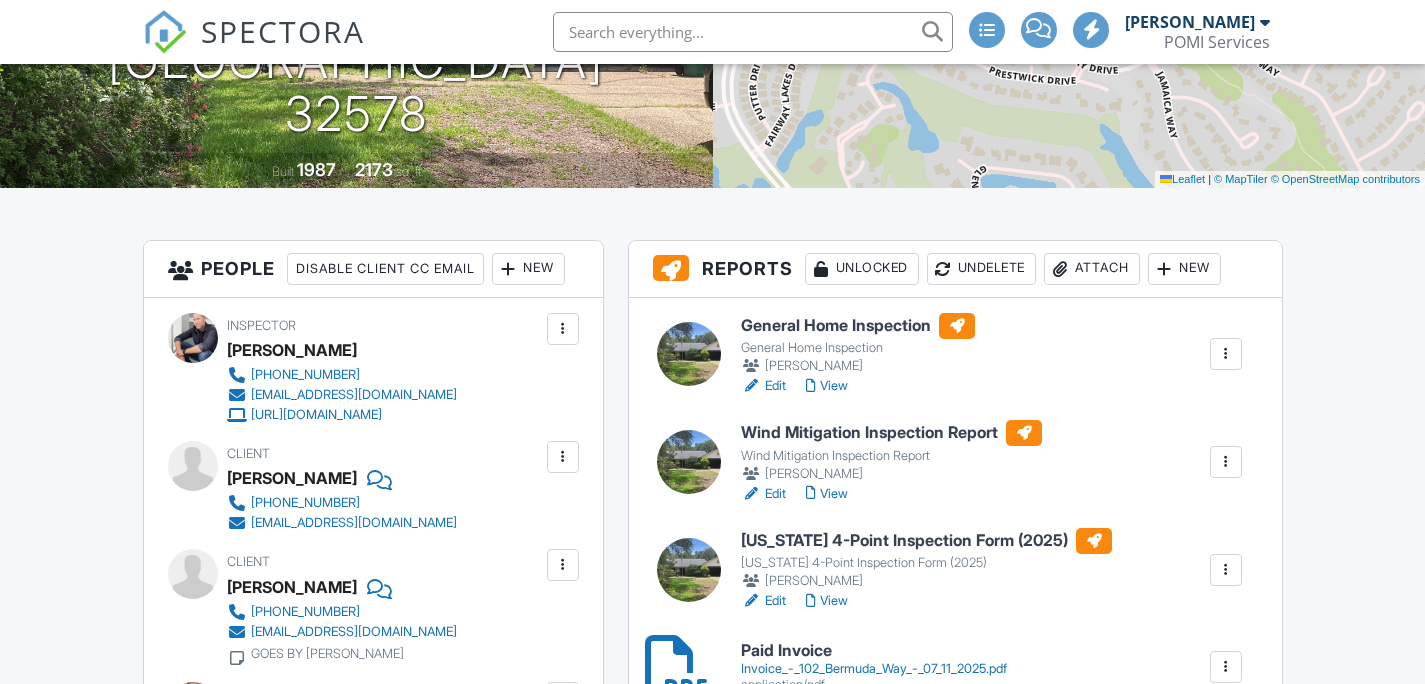 click on "Edit" at bounding box center (763, 601) 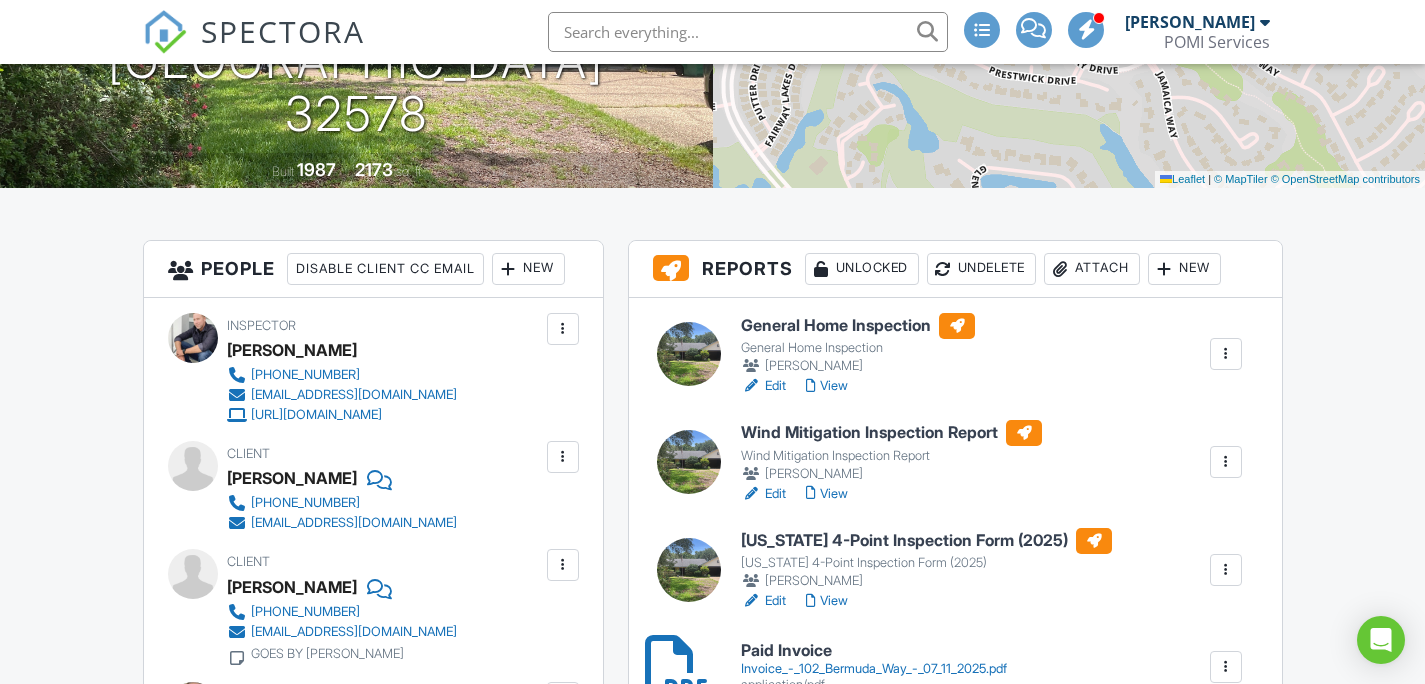 scroll, scrollTop: 367, scrollLeft: 0, axis: vertical 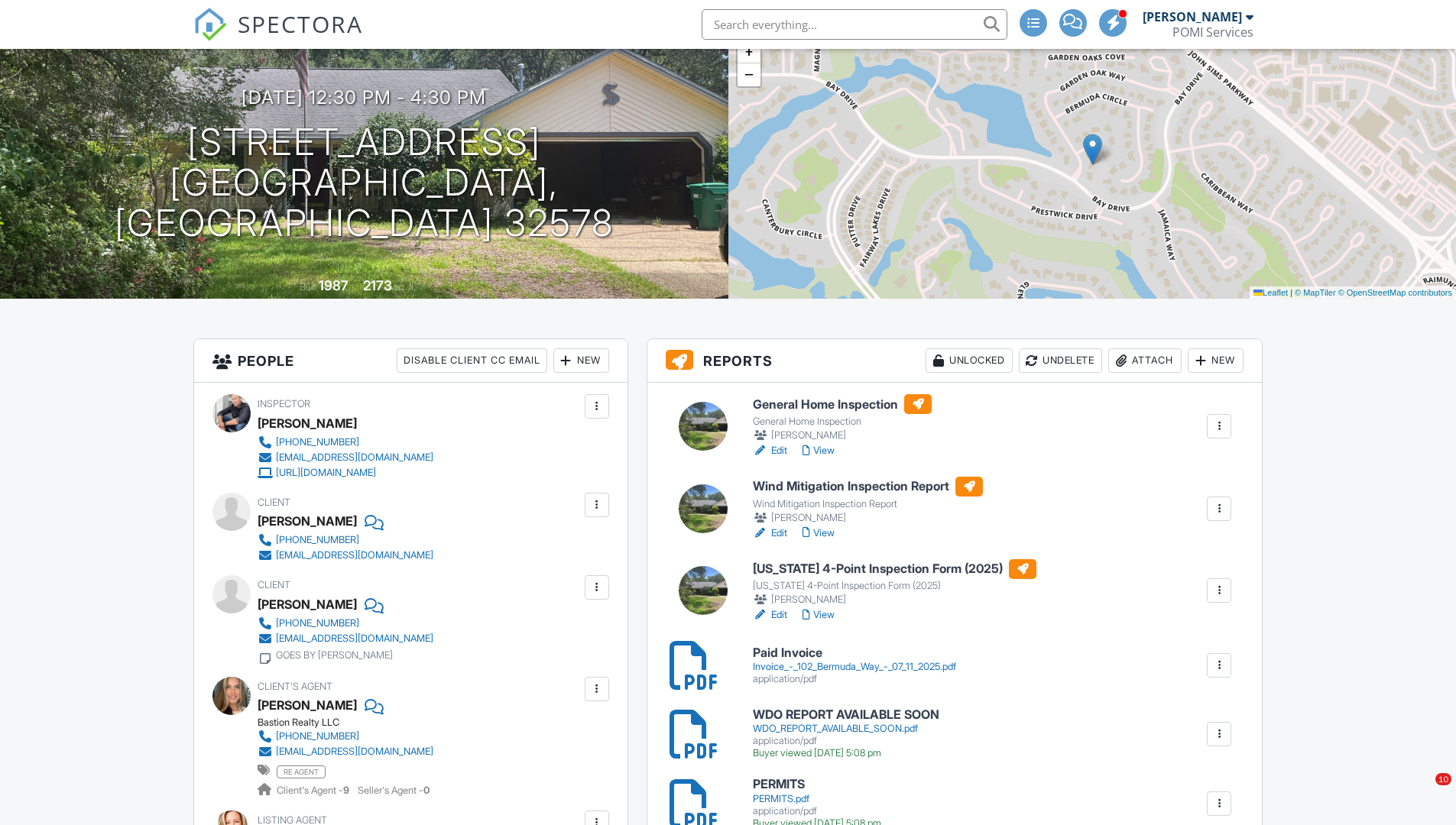 click on "View" at bounding box center [819, 451] 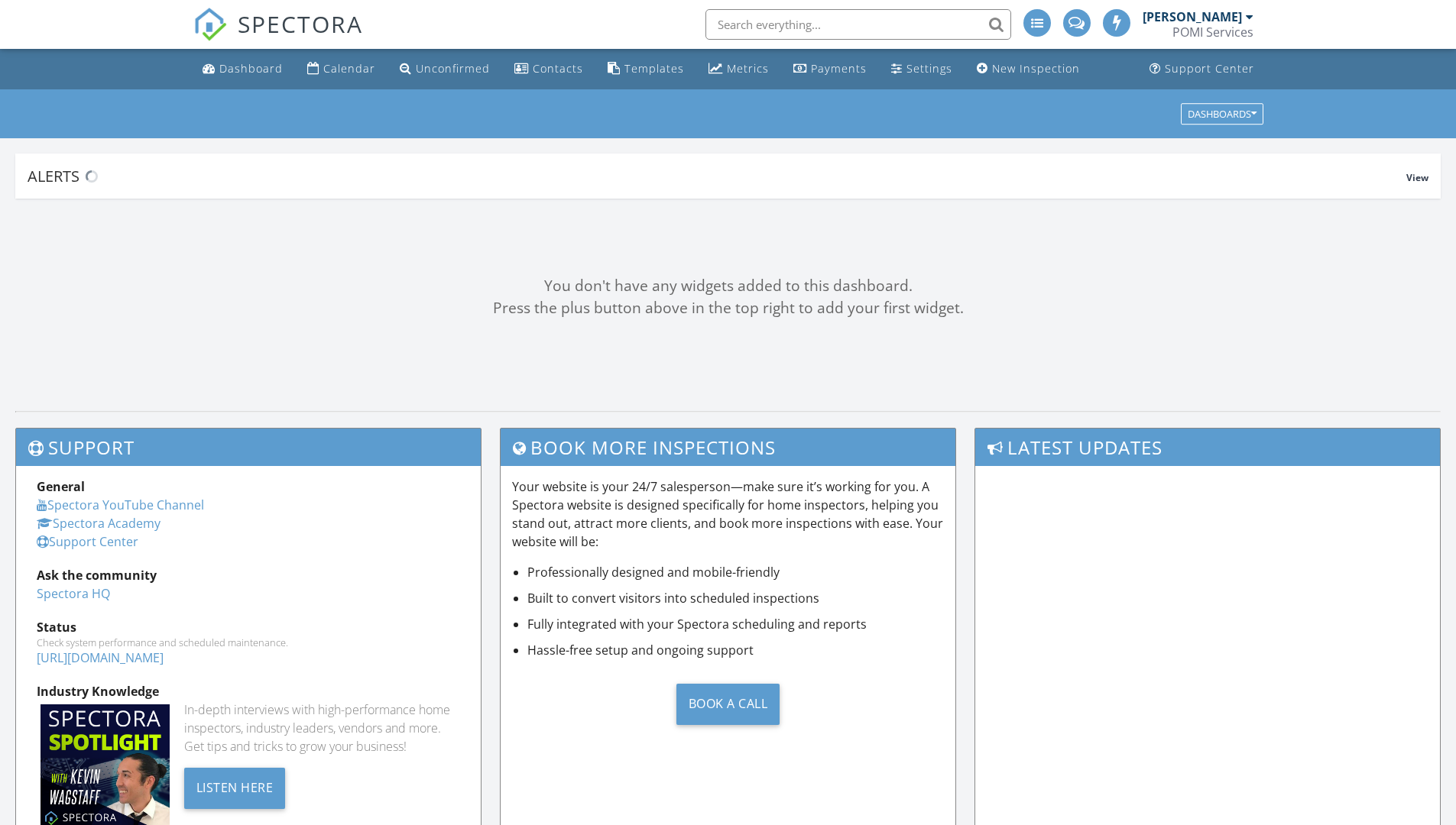 scroll, scrollTop: 0, scrollLeft: 0, axis: both 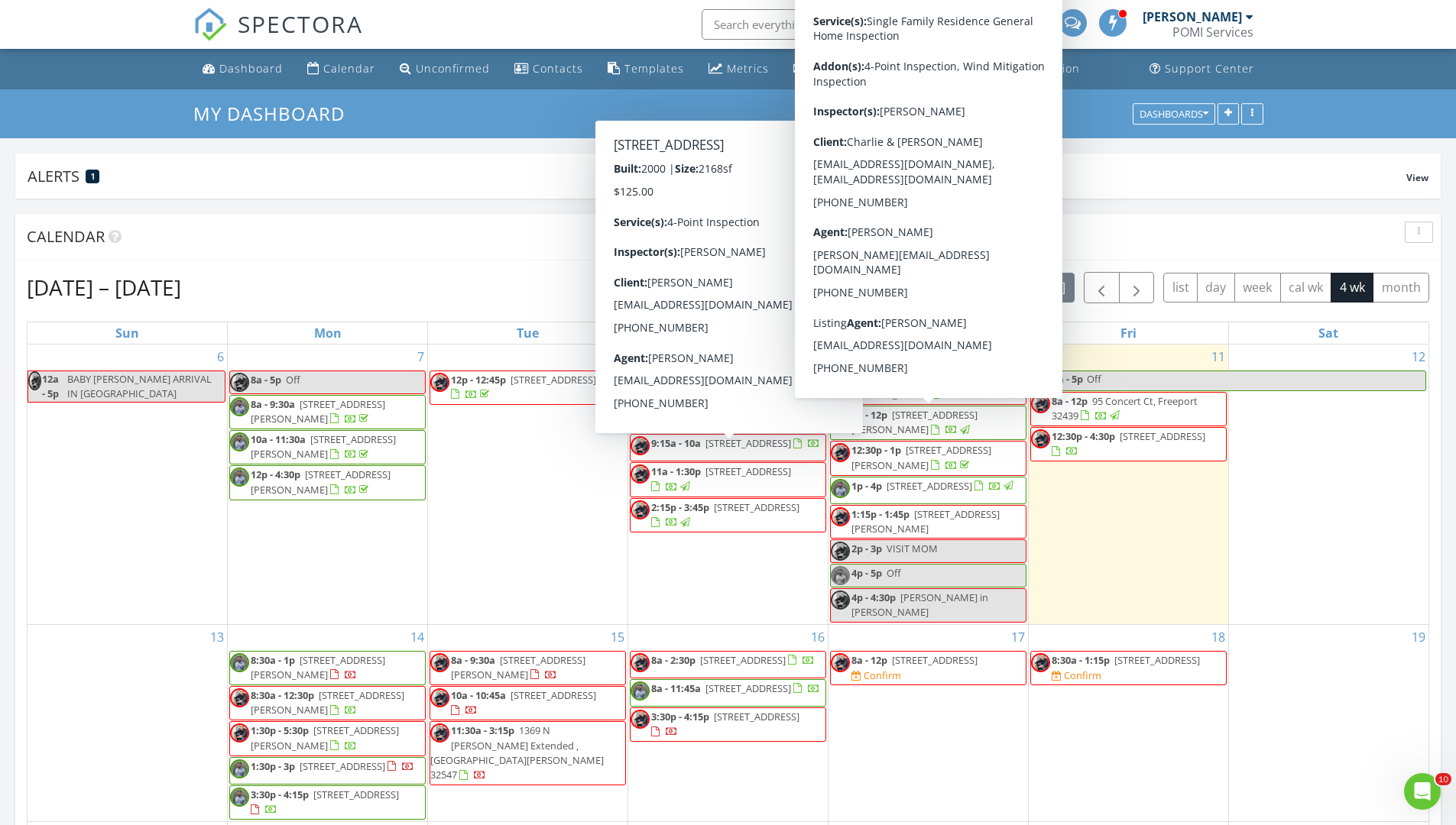 click on "[STREET_ADDRESS][PERSON_NAME]" at bounding box center (914, 422) 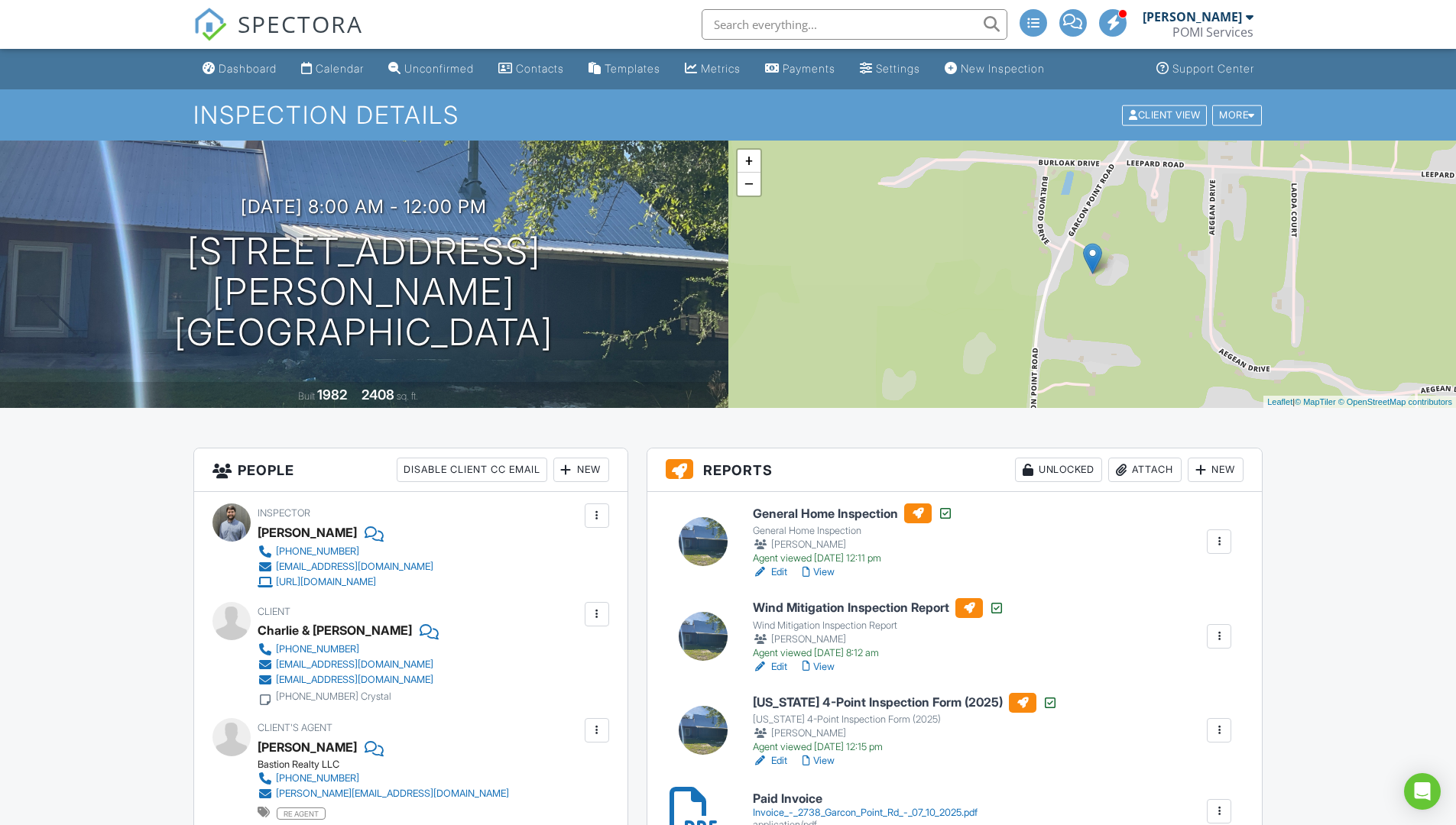 scroll, scrollTop: 129, scrollLeft: 0, axis: vertical 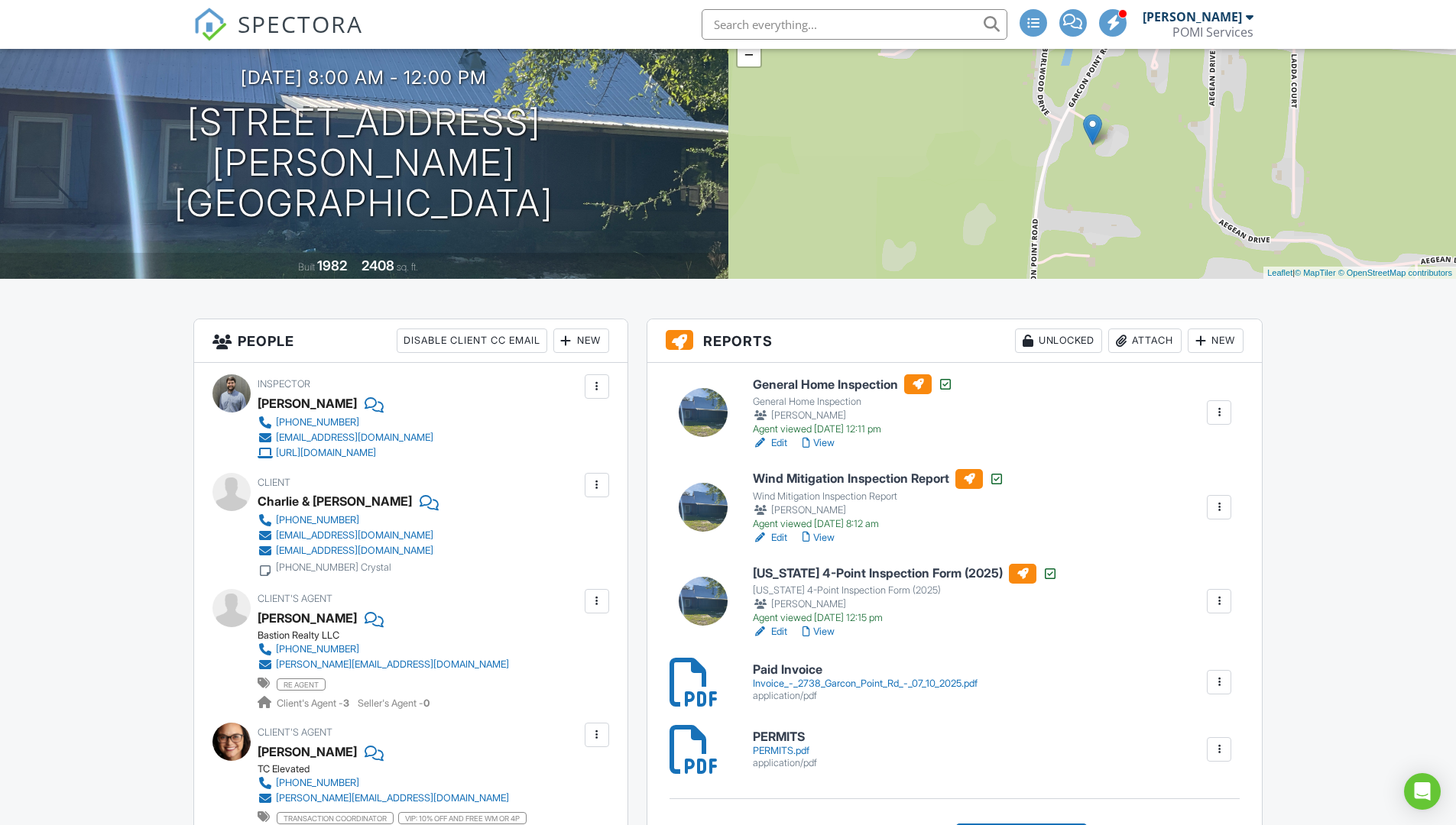 click on "View" at bounding box center [819, 632] 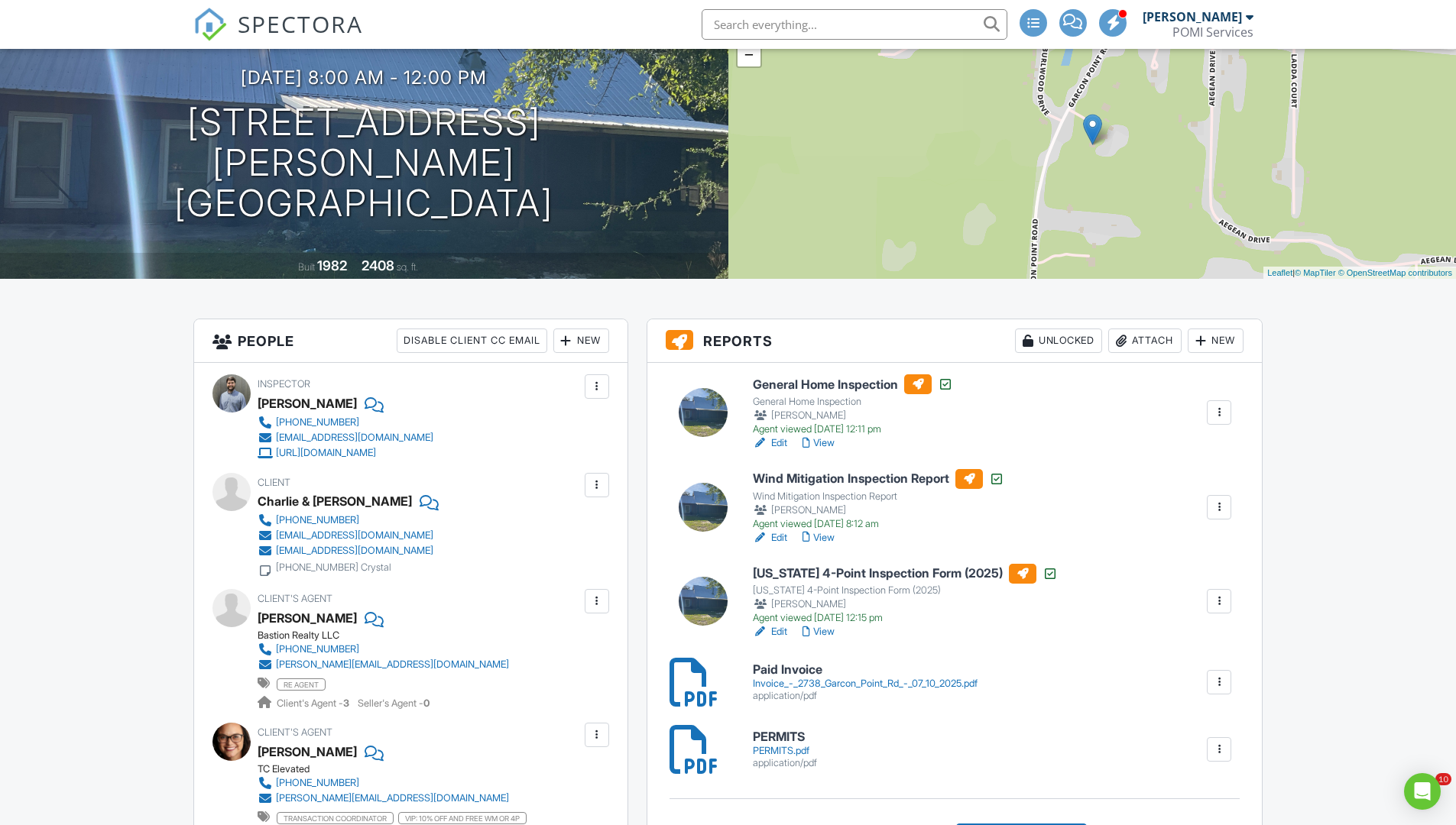 scroll, scrollTop: 129, scrollLeft: 0, axis: vertical 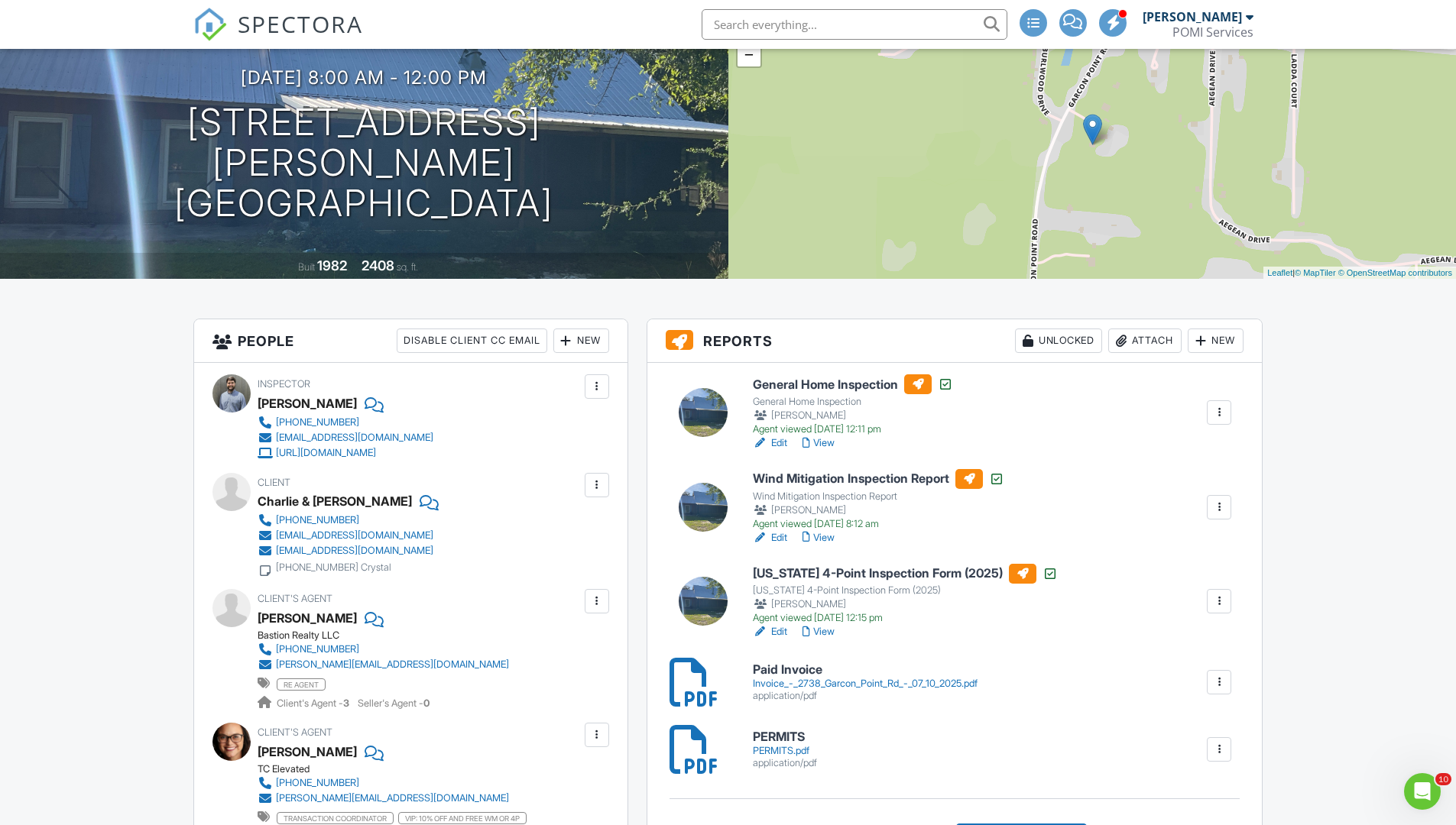 click on "Edit" at bounding box center (770, 632) 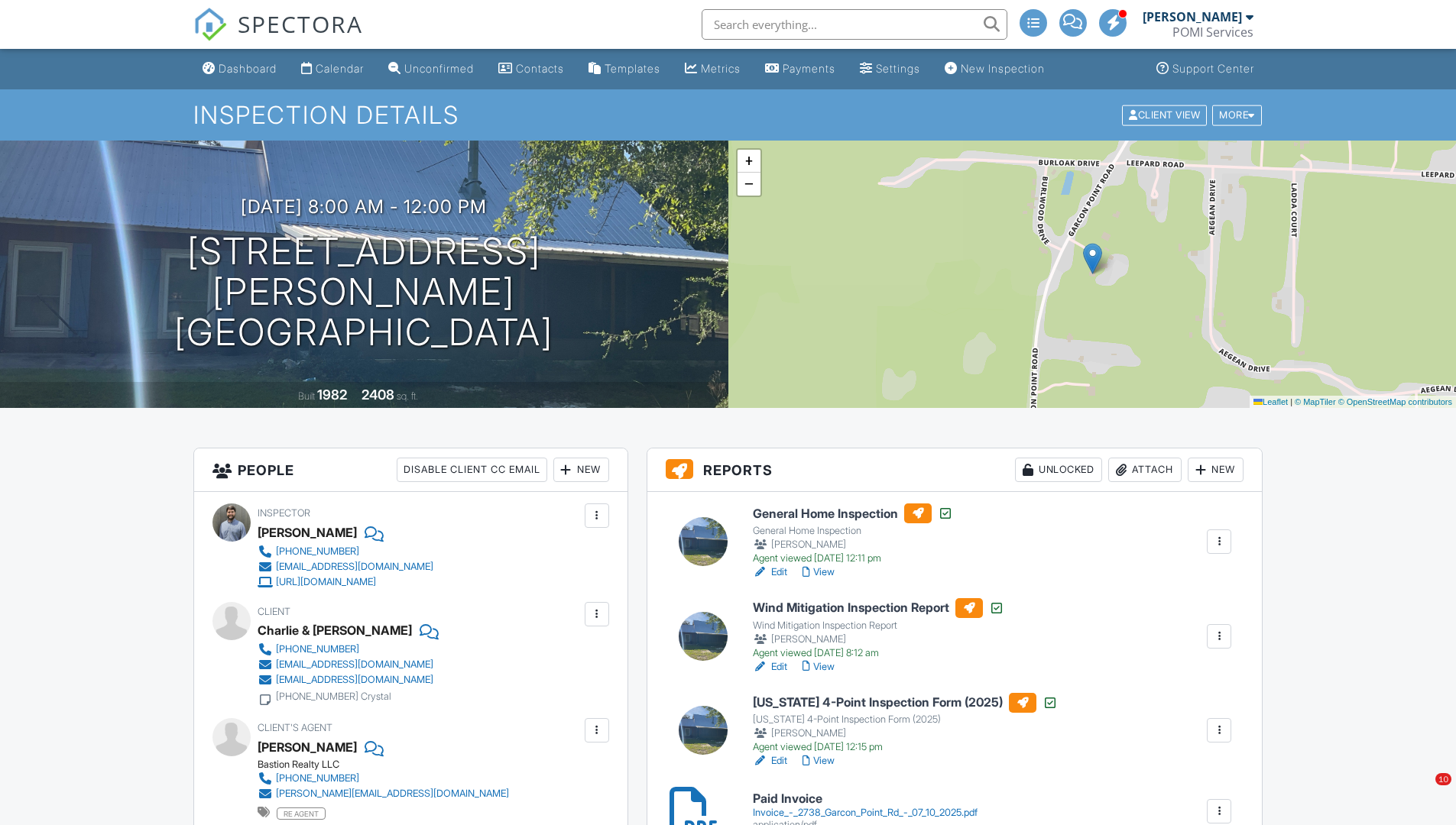 scroll, scrollTop: 53, scrollLeft: 0, axis: vertical 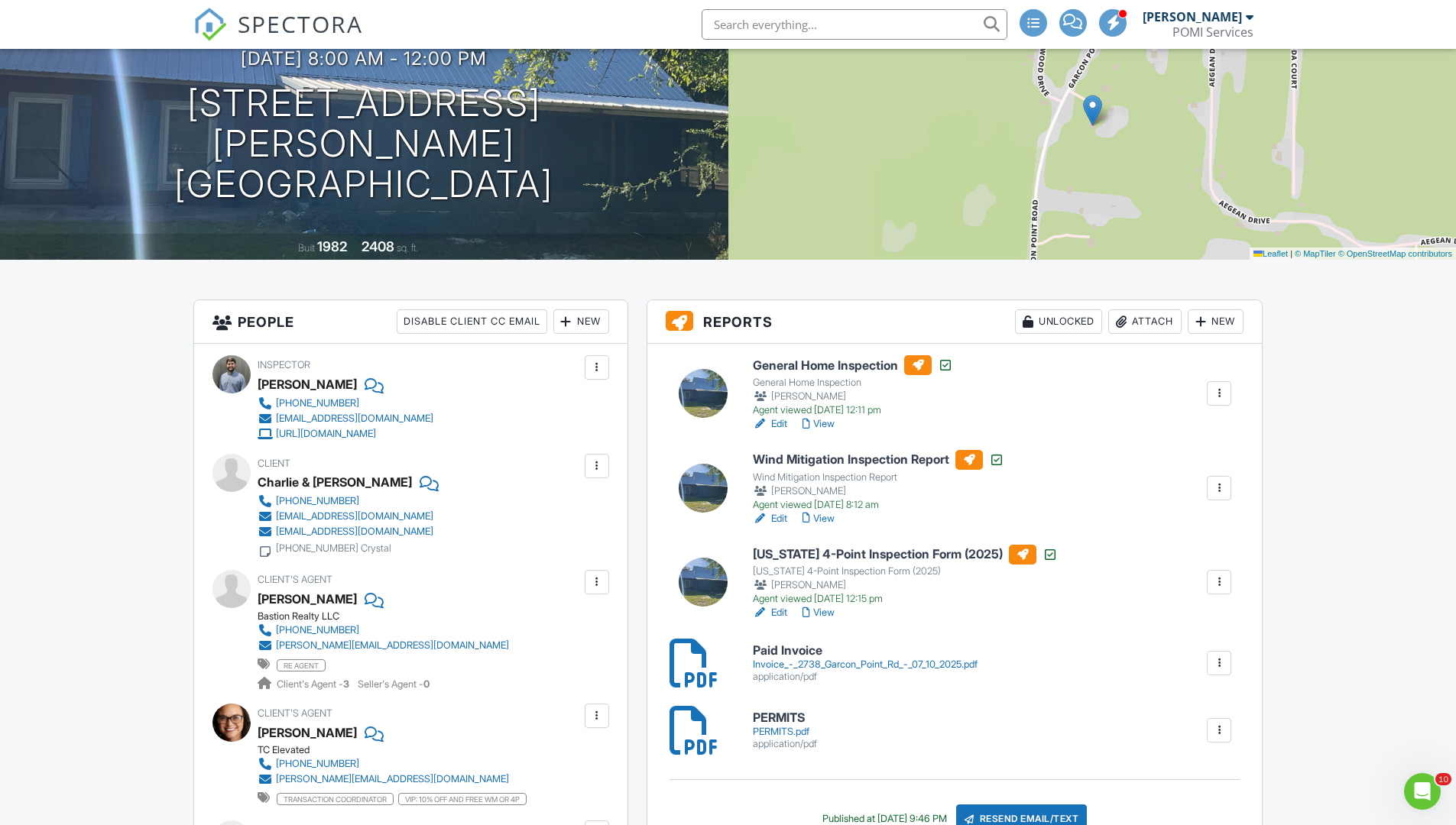 click on "View" at bounding box center (819, 424) 